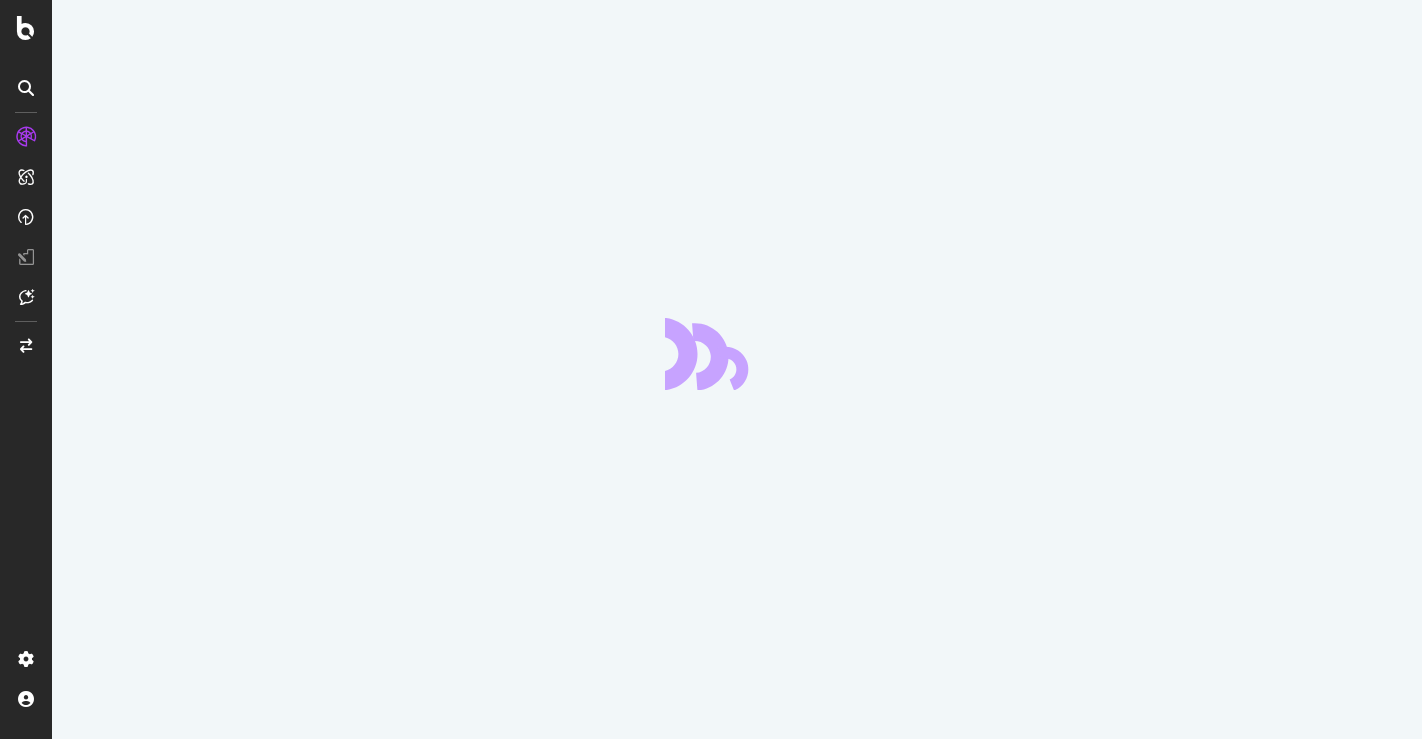 scroll, scrollTop: 0, scrollLeft: 0, axis: both 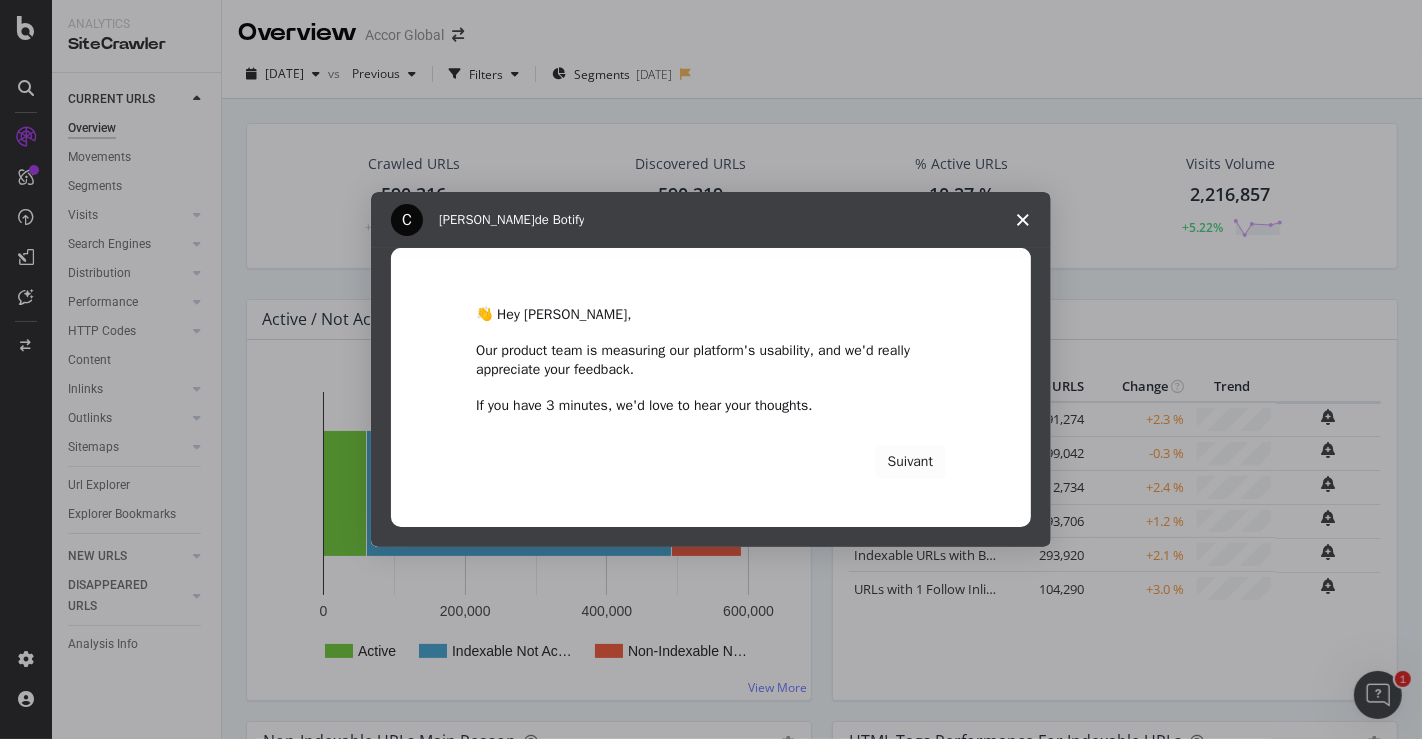 click 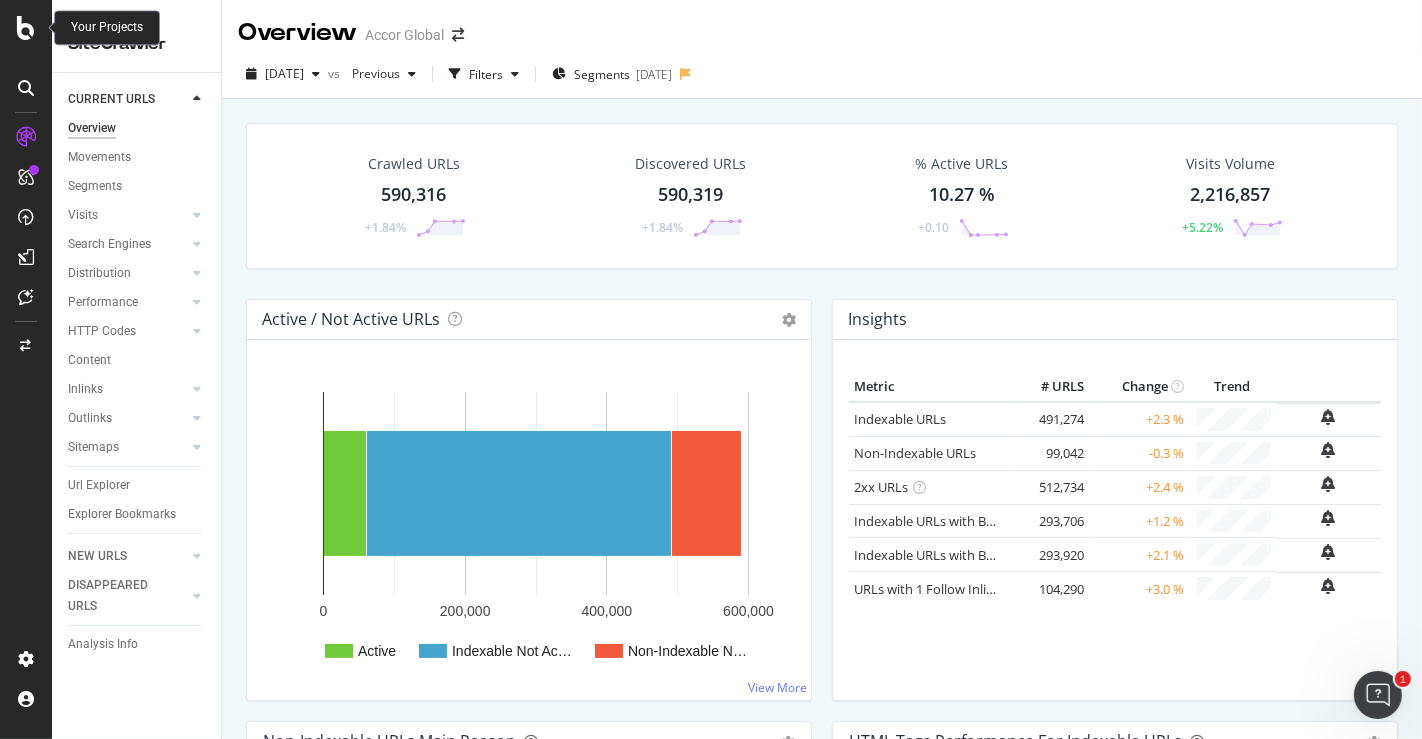 click at bounding box center (26, 28) 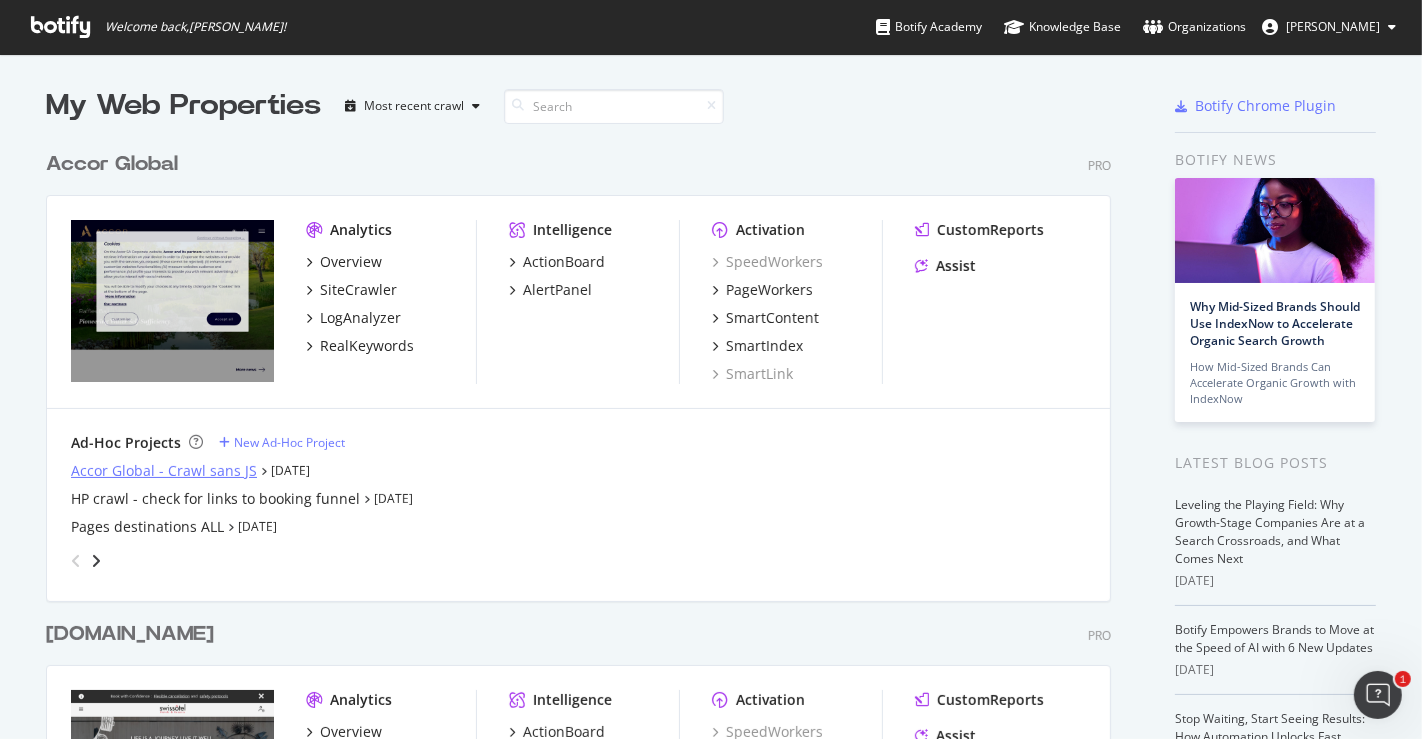 scroll, scrollTop: 17, scrollLeft: 18, axis: both 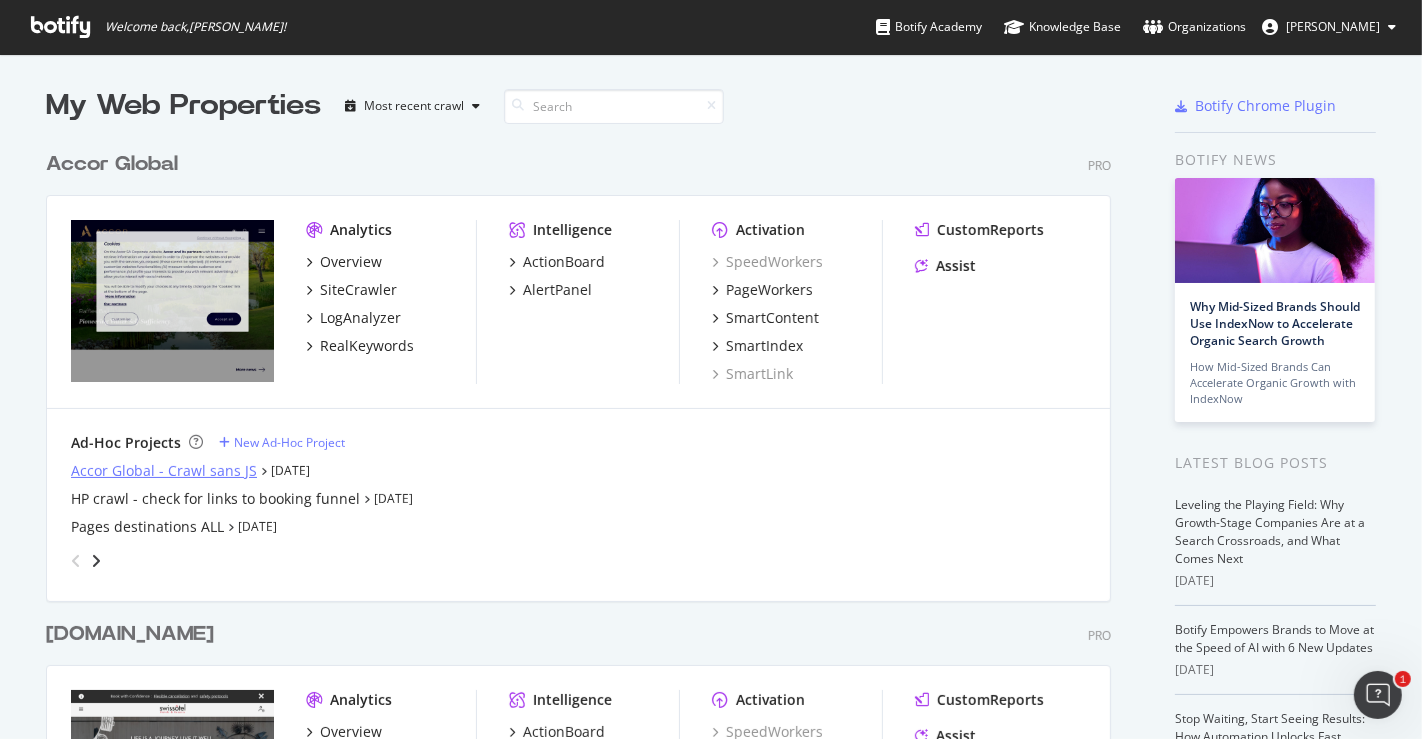 click on "Accor Global - Crawl sans JS" at bounding box center [164, 471] 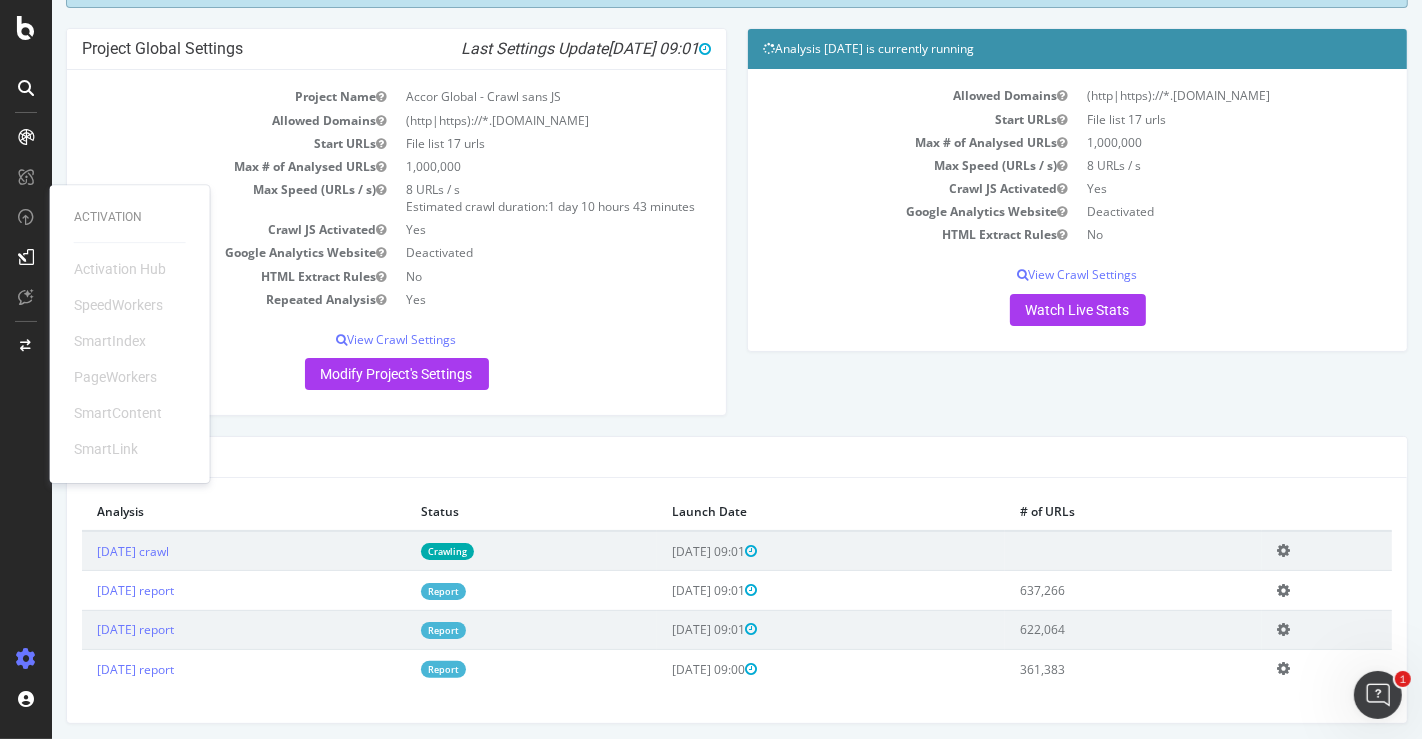 scroll, scrollTop: 157, scrollLeft: 0, axis: vertical 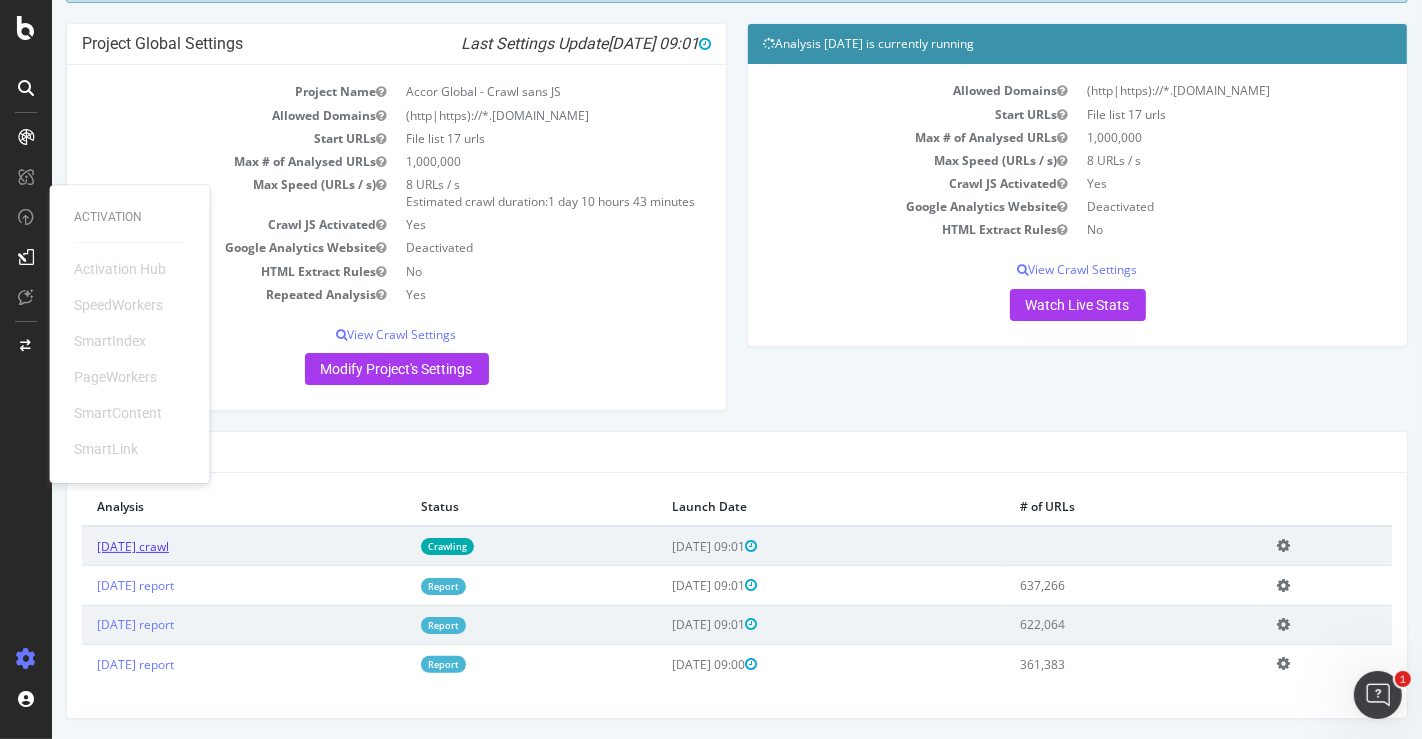 click on "[DATE]
crawl" at bounding box center [132, 546] 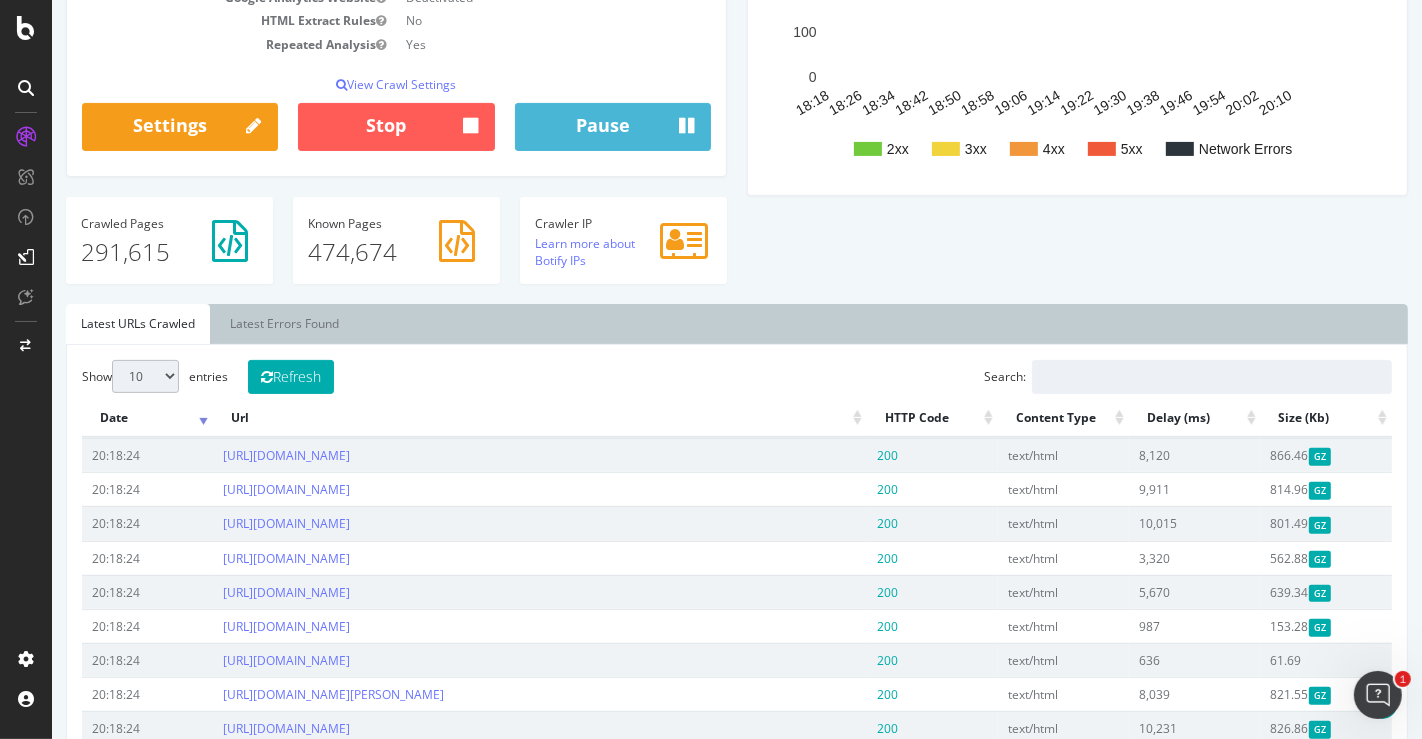scroll, scrollTop: 410, scrollLeft: 0, axis: vertical 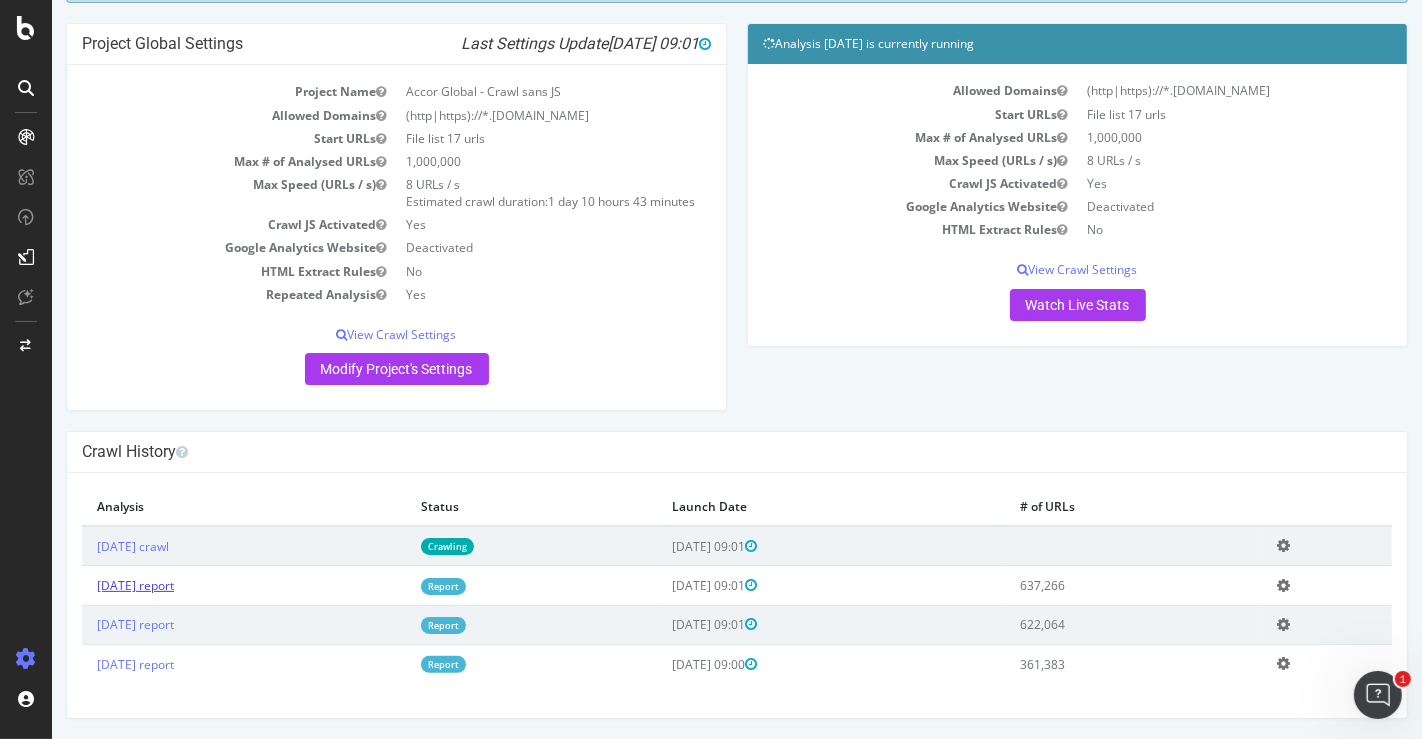 click on "[DATE]
report" at bounding box center (134, 585) 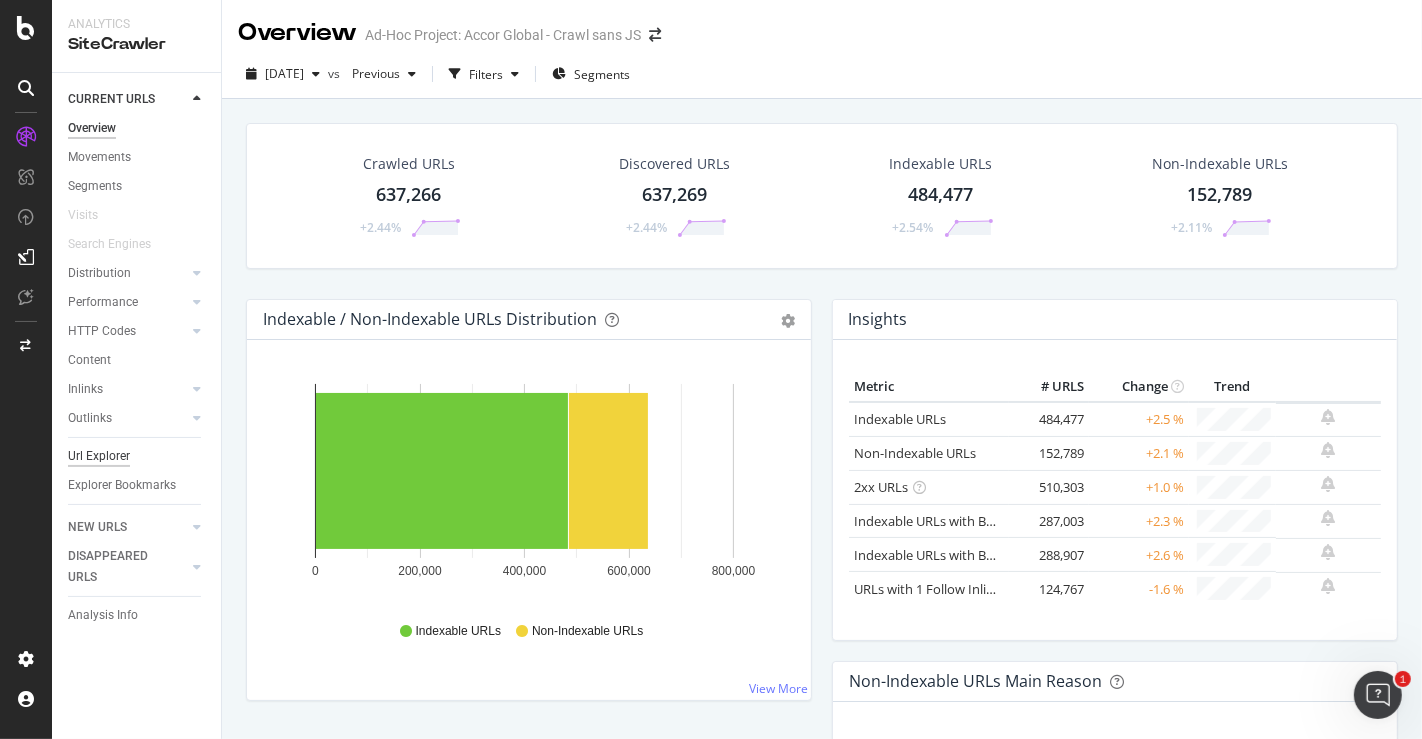 click on "Url Explorer" at bounding box center (99, 456) 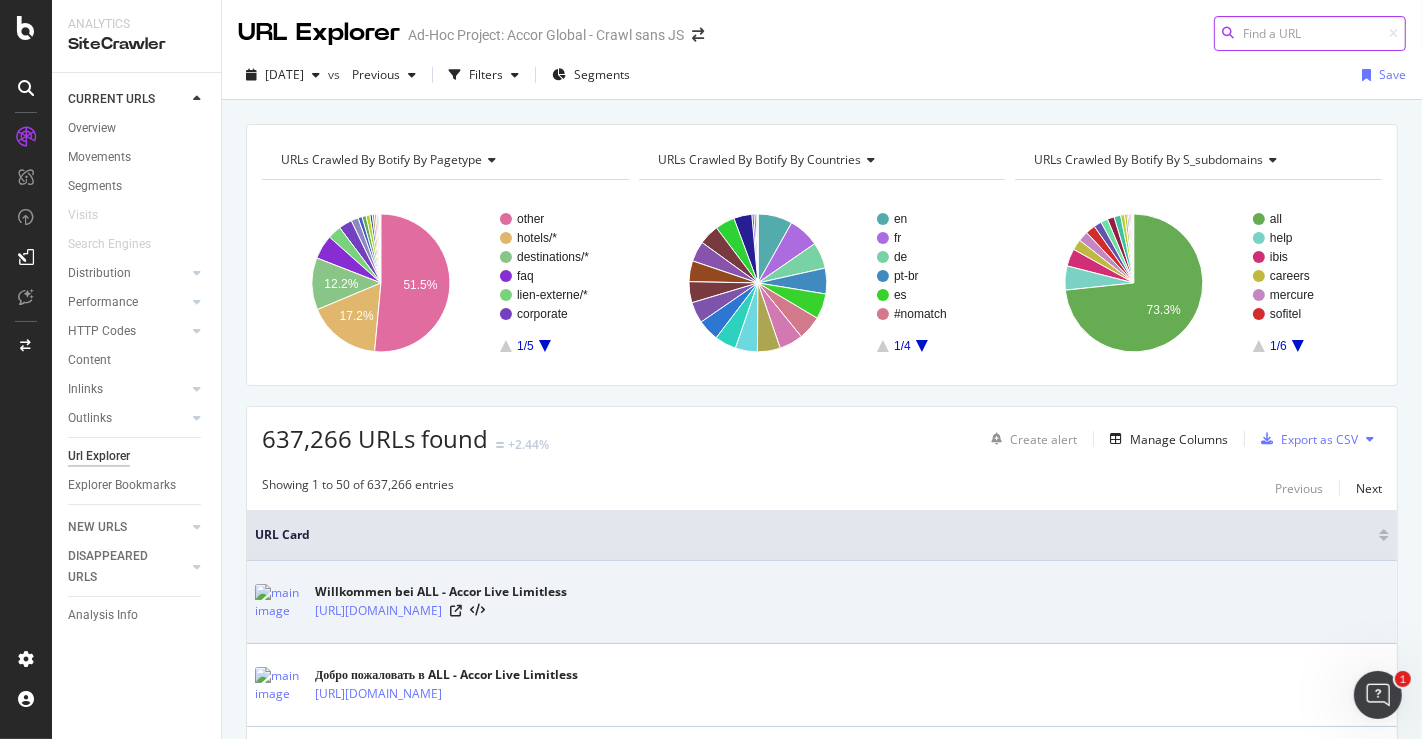 scroll, scrollTop: 64, scrollLeft: 0, axis: vertical 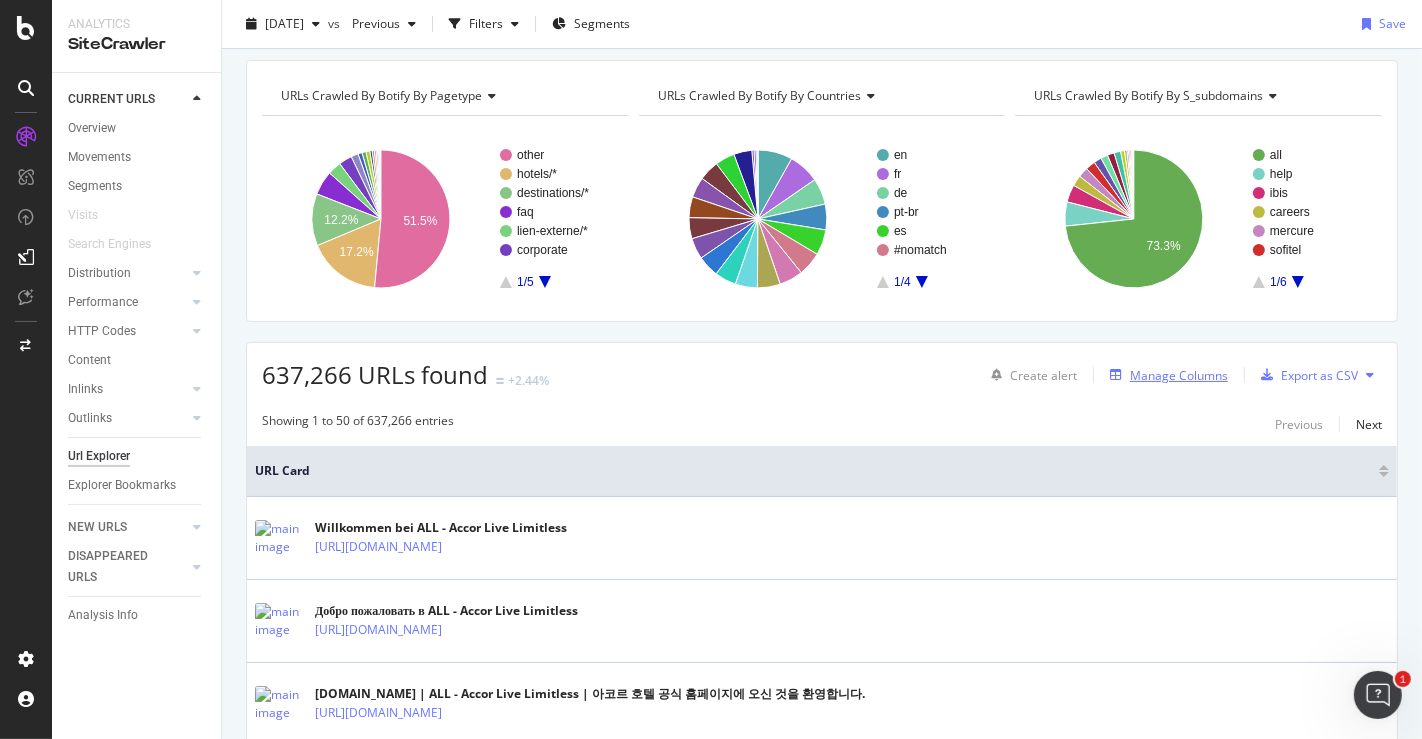click on "Manage Columns" at bounding box center [1179, 375] 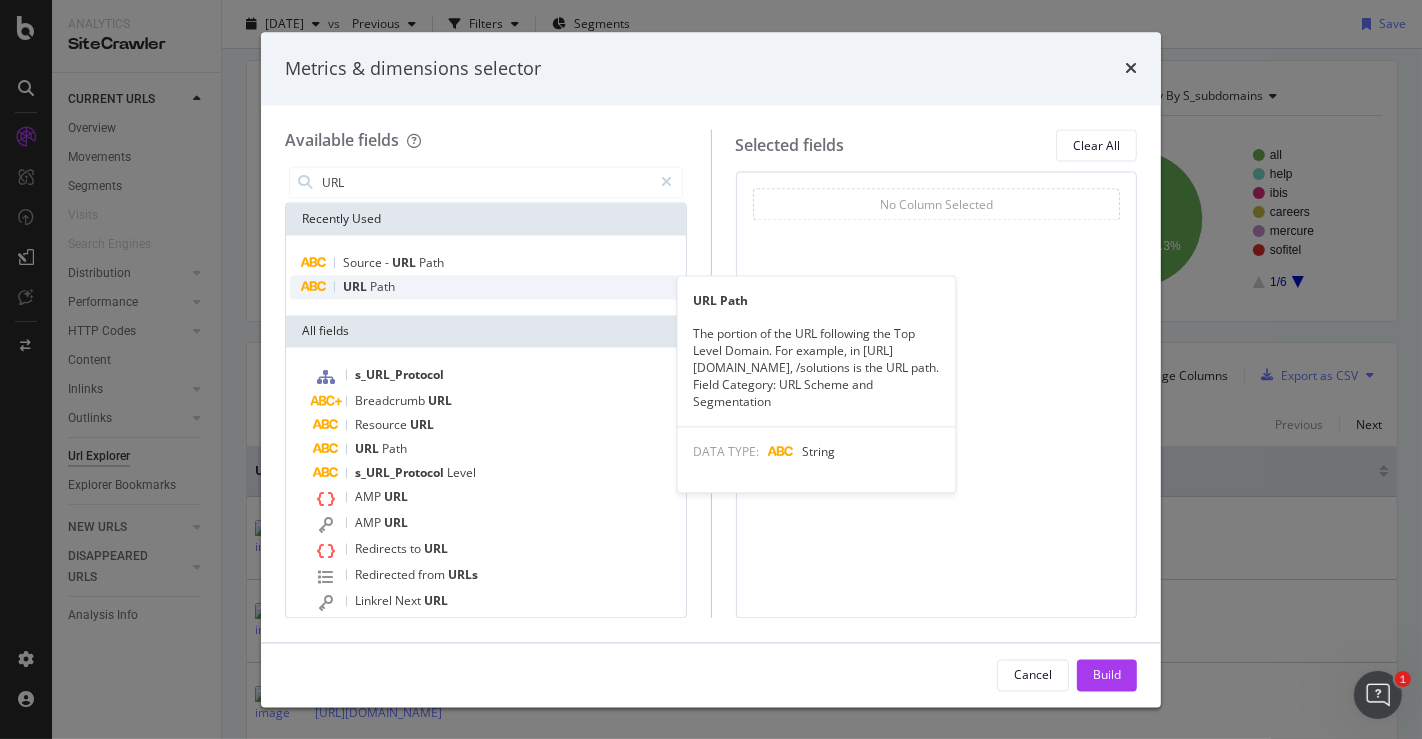 type on "URL" 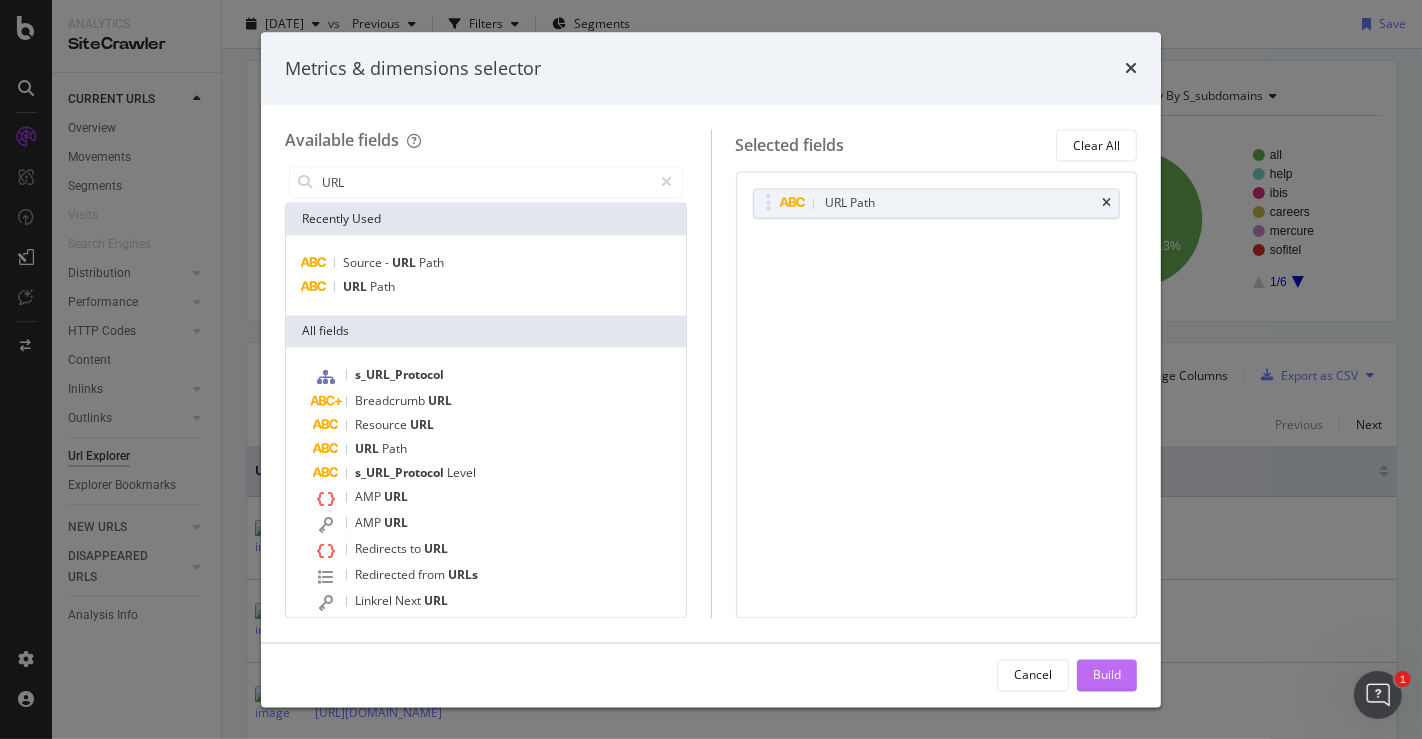 click on "Build" at bounding box center (1107, 674) 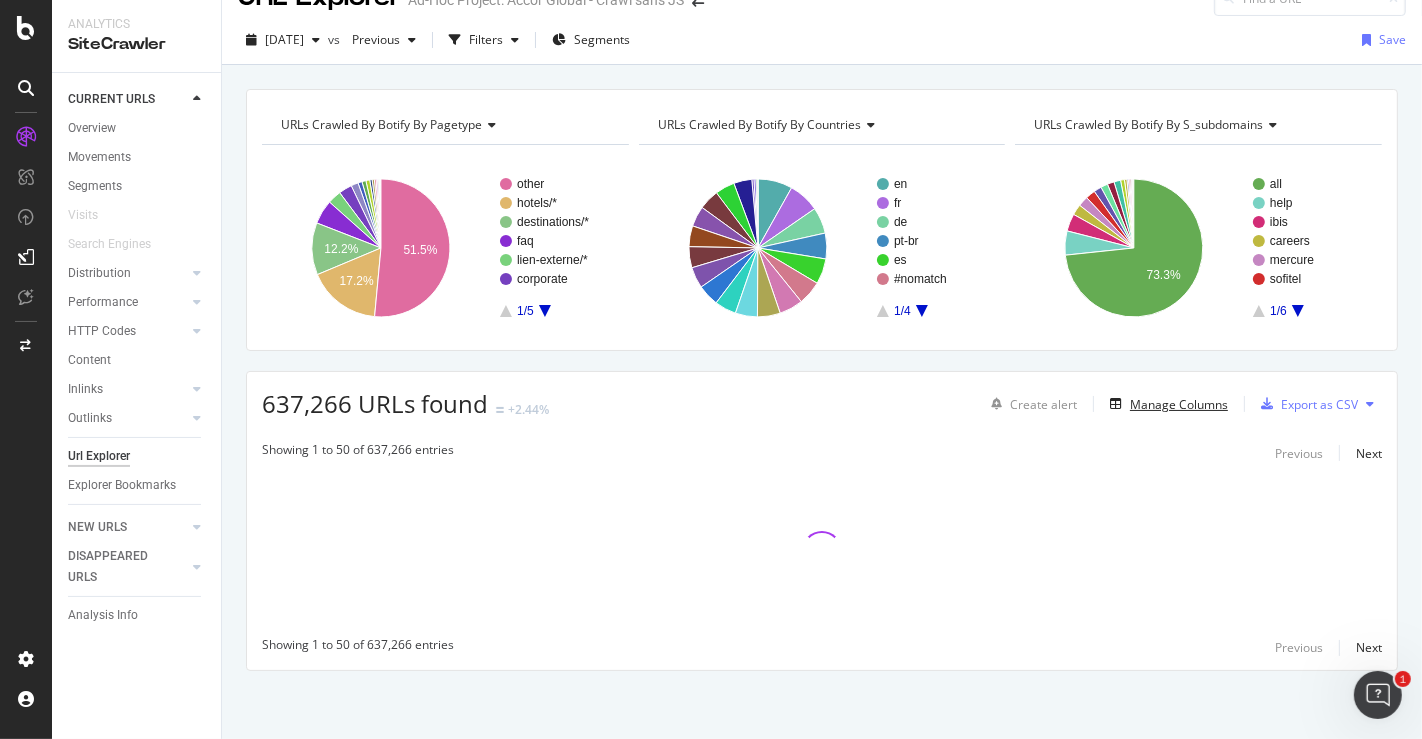 scroll, scrollTop: 0, scrollLeft: 0, axis: both 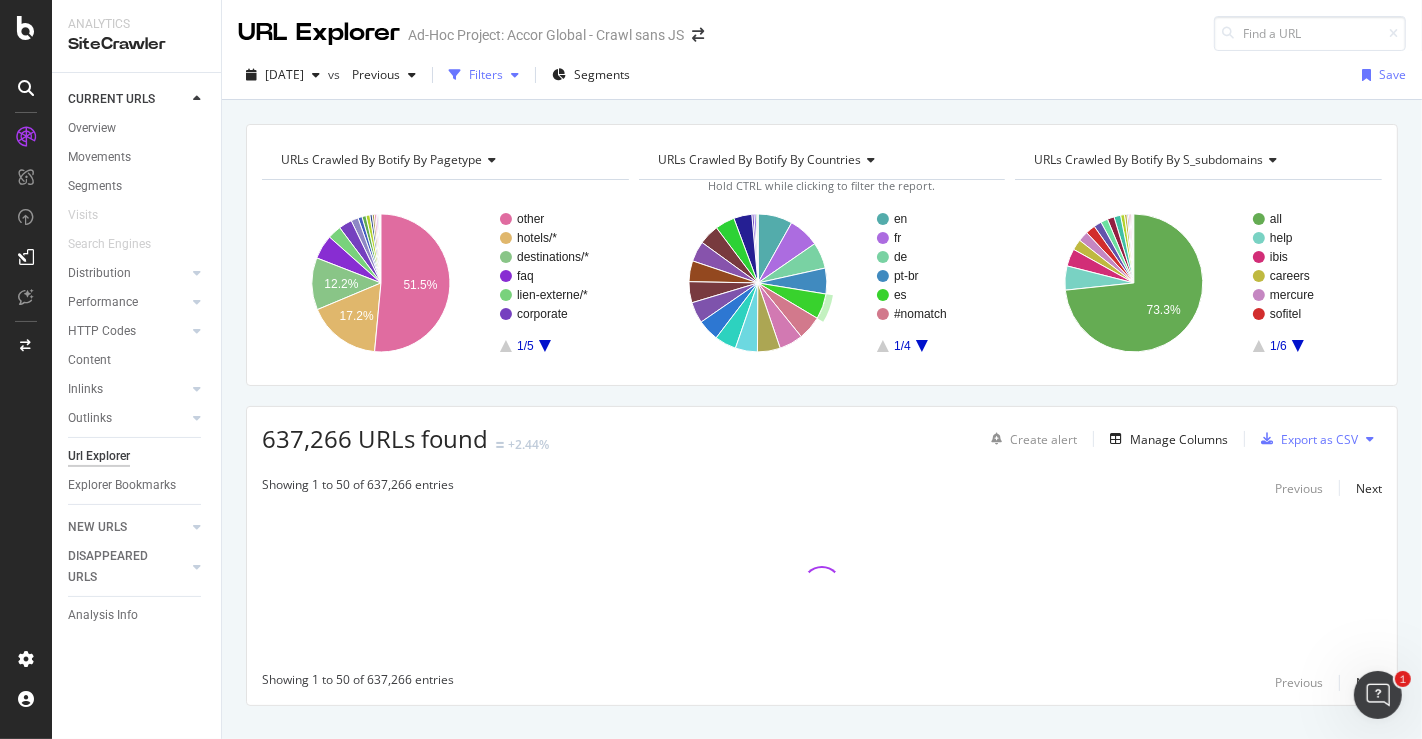 click on "Filters" at bounding box center [486, 74] 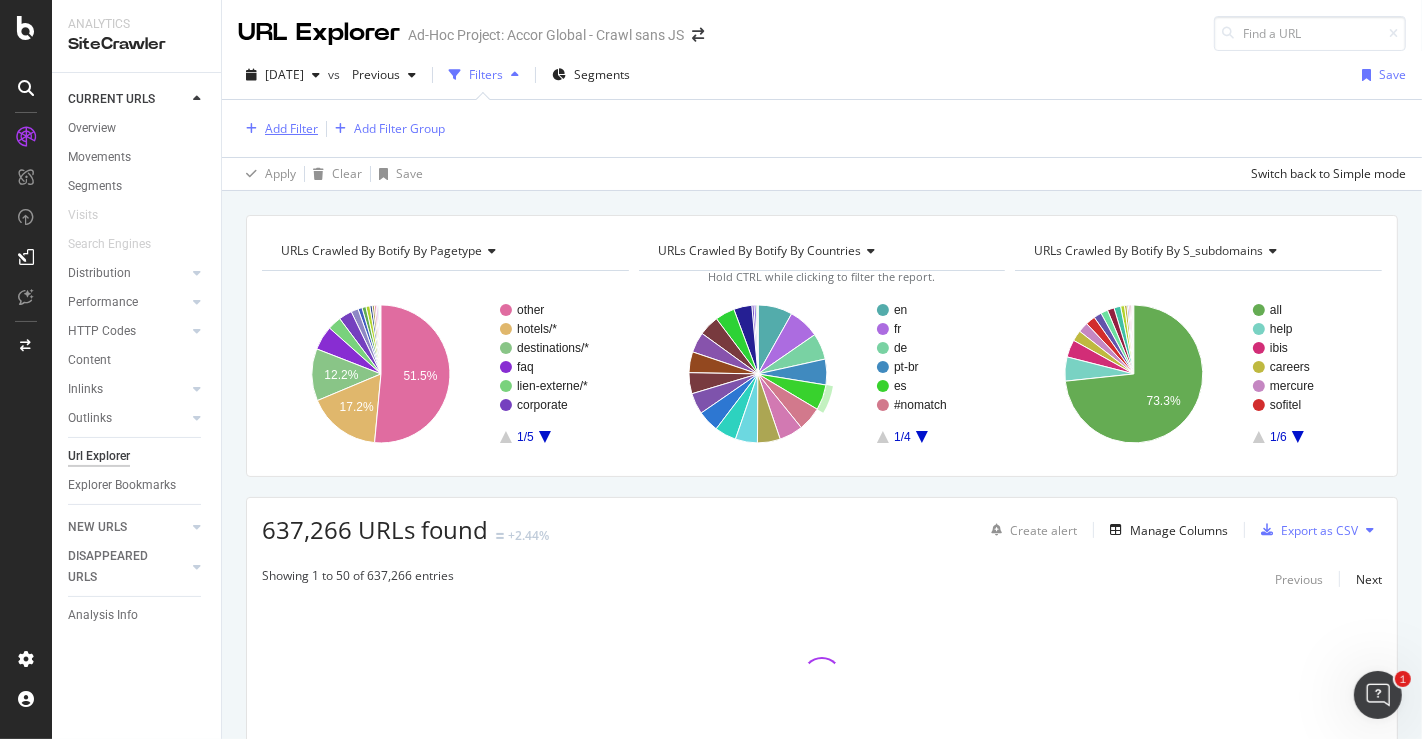 click on "Add Filter" at bounding box center [278, 129] 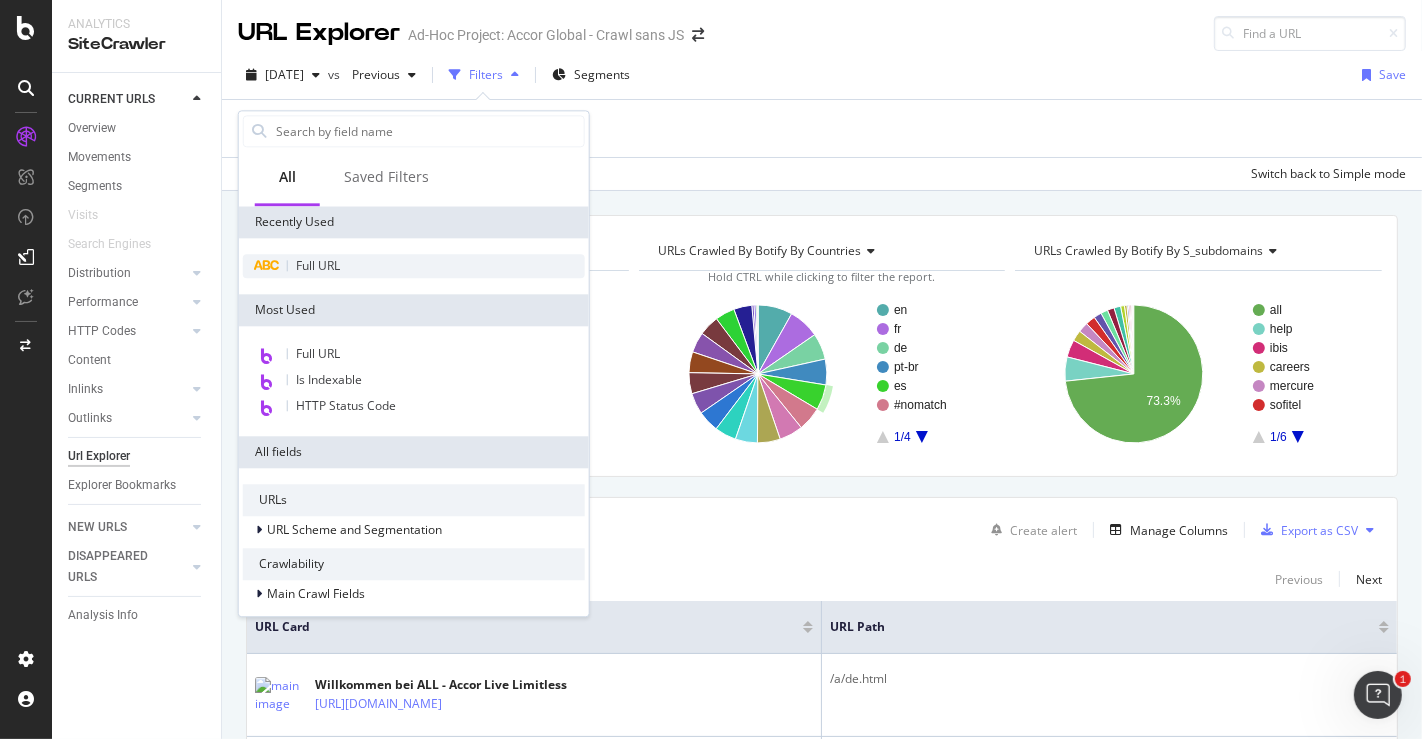click on "Full URL" at bounding box center [318, 265] 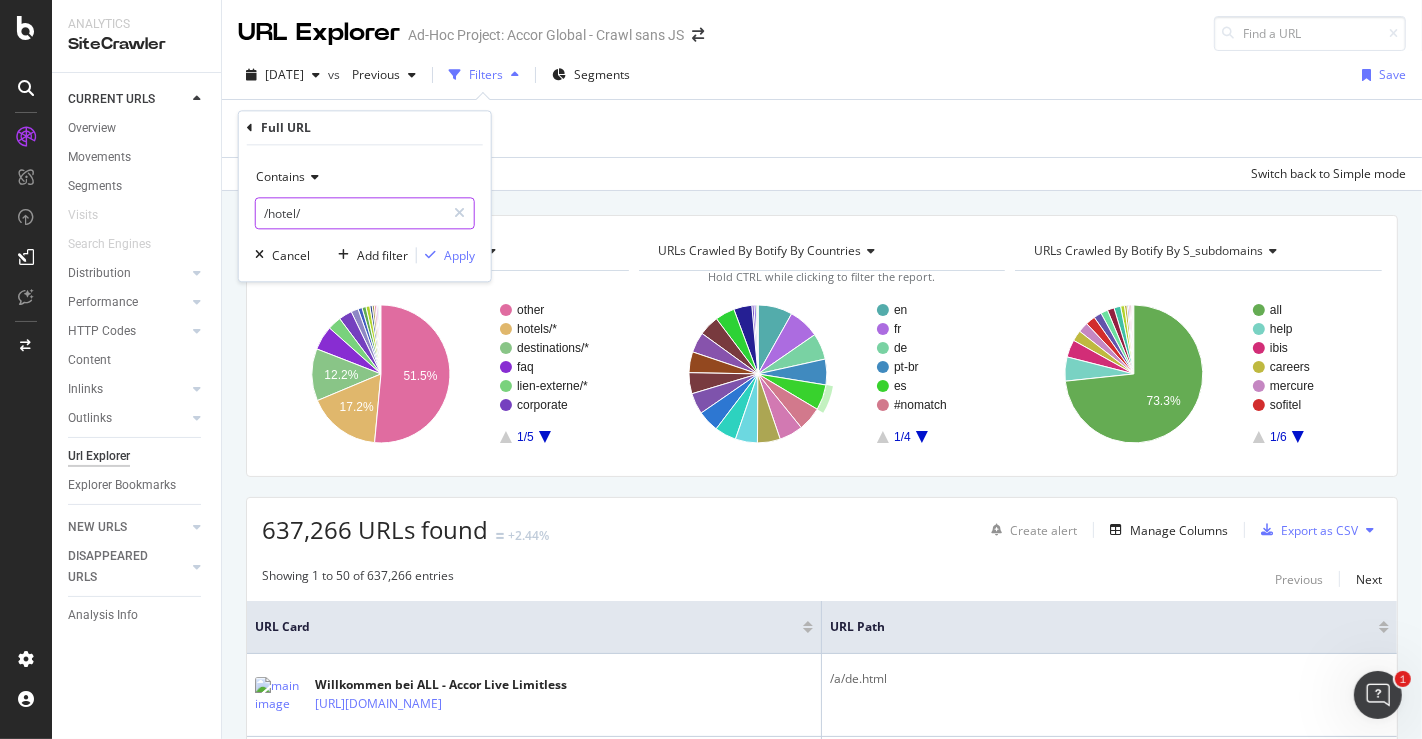 click on "/hotel/" at bounding box center [350, 214] 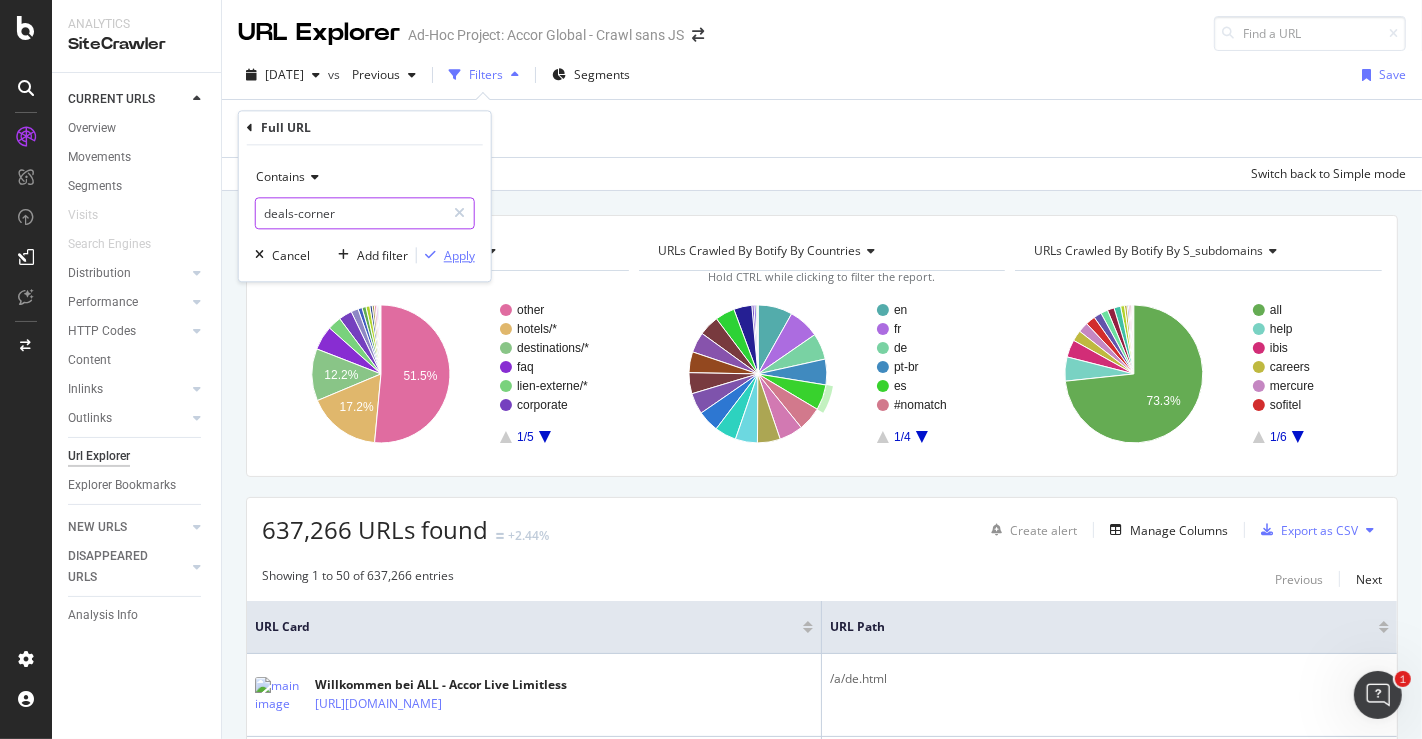 type on "deals-corner" 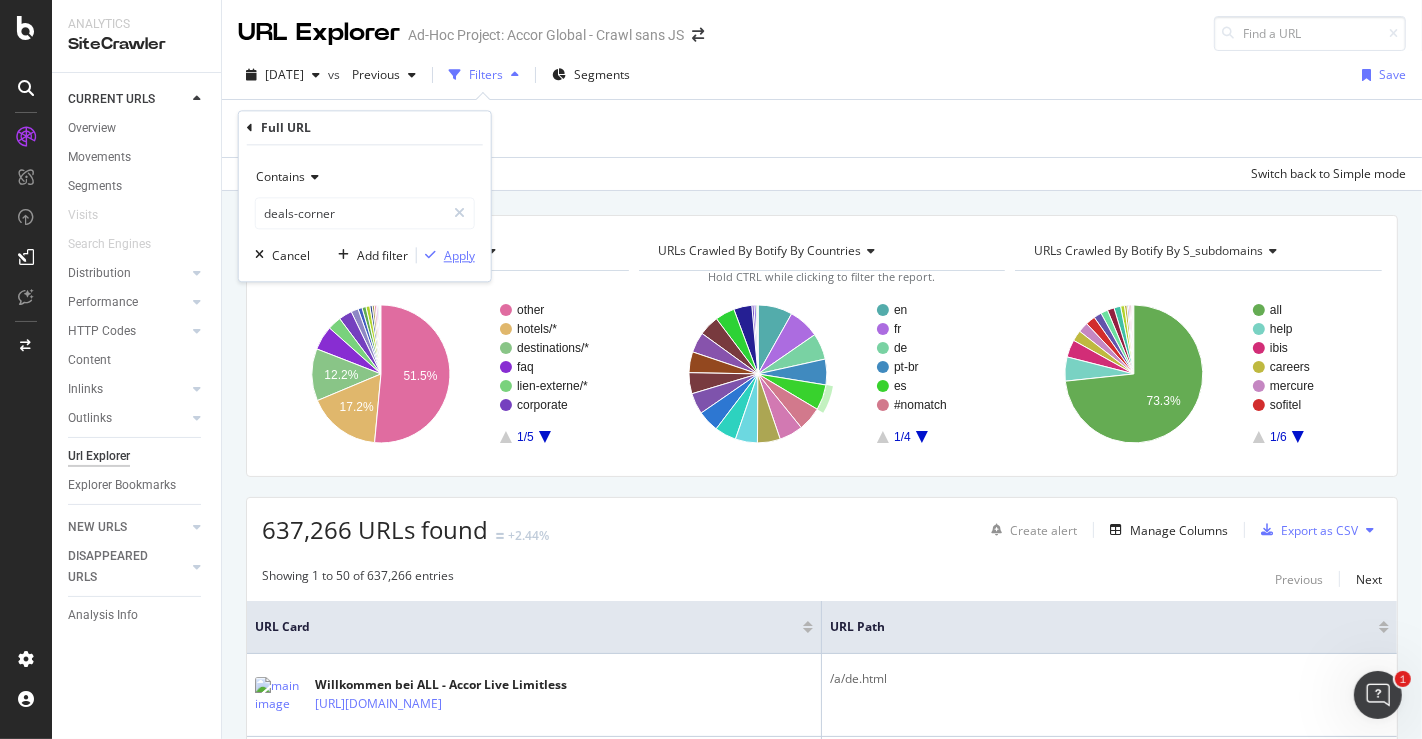 click on "Apply" at bounding box center (459, 255) 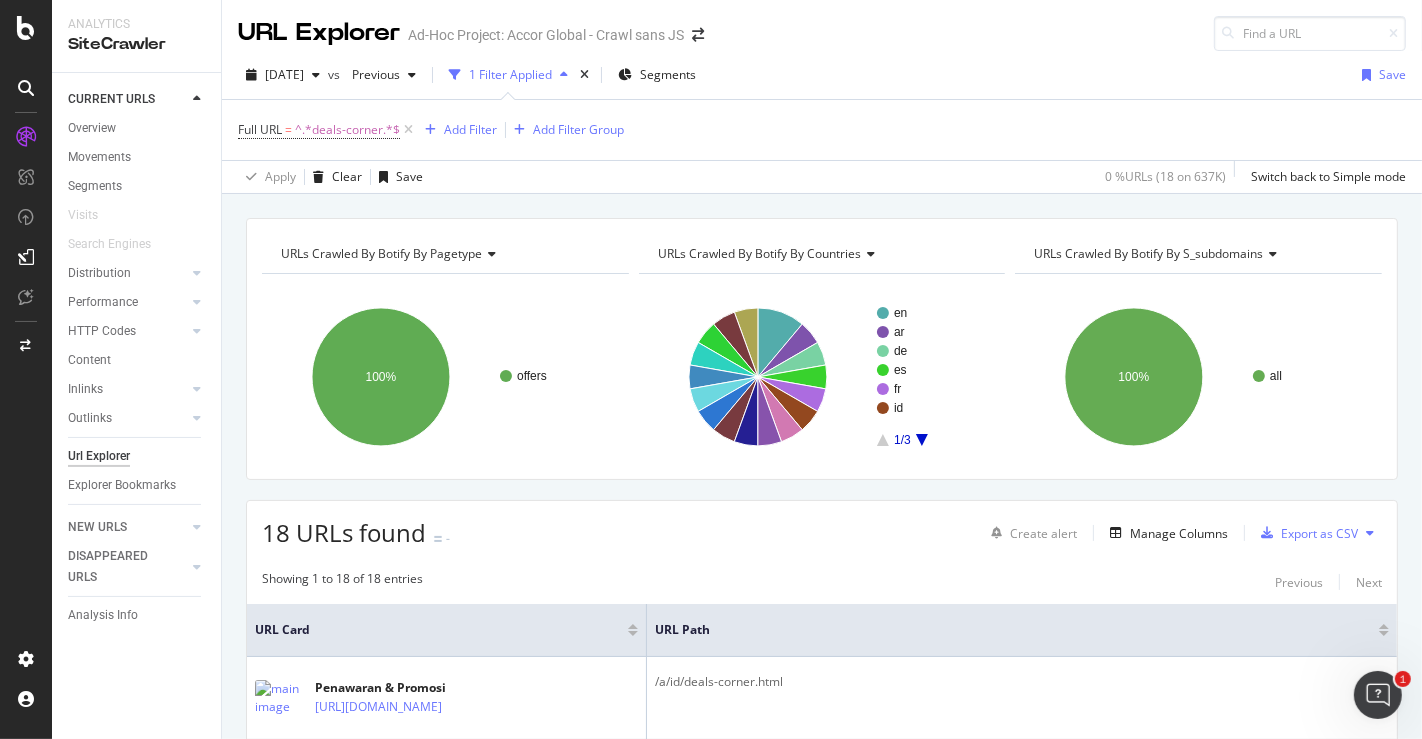 scroll, scrollTop: 137, scrollLeft: 0, axis: vertical 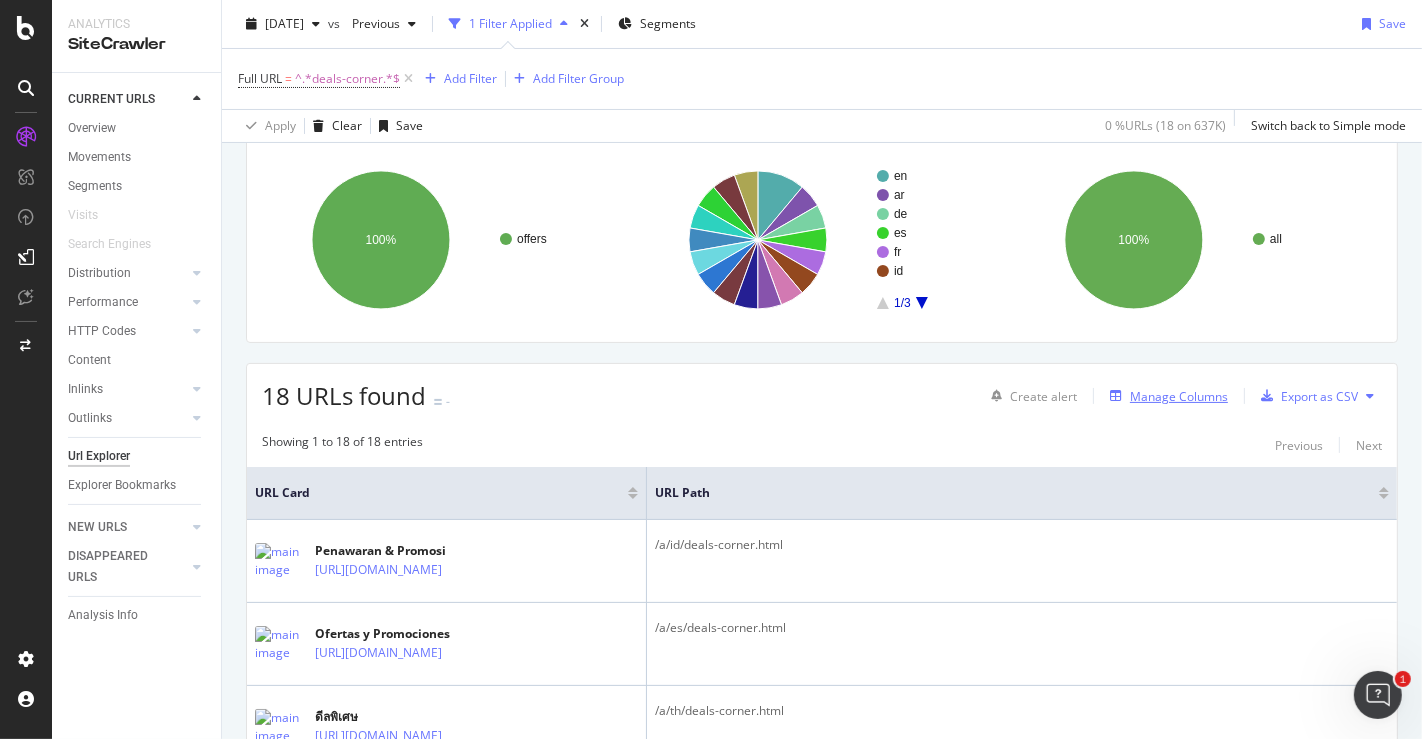 click on "Manage Columns" at bounding box center (1179, 396) 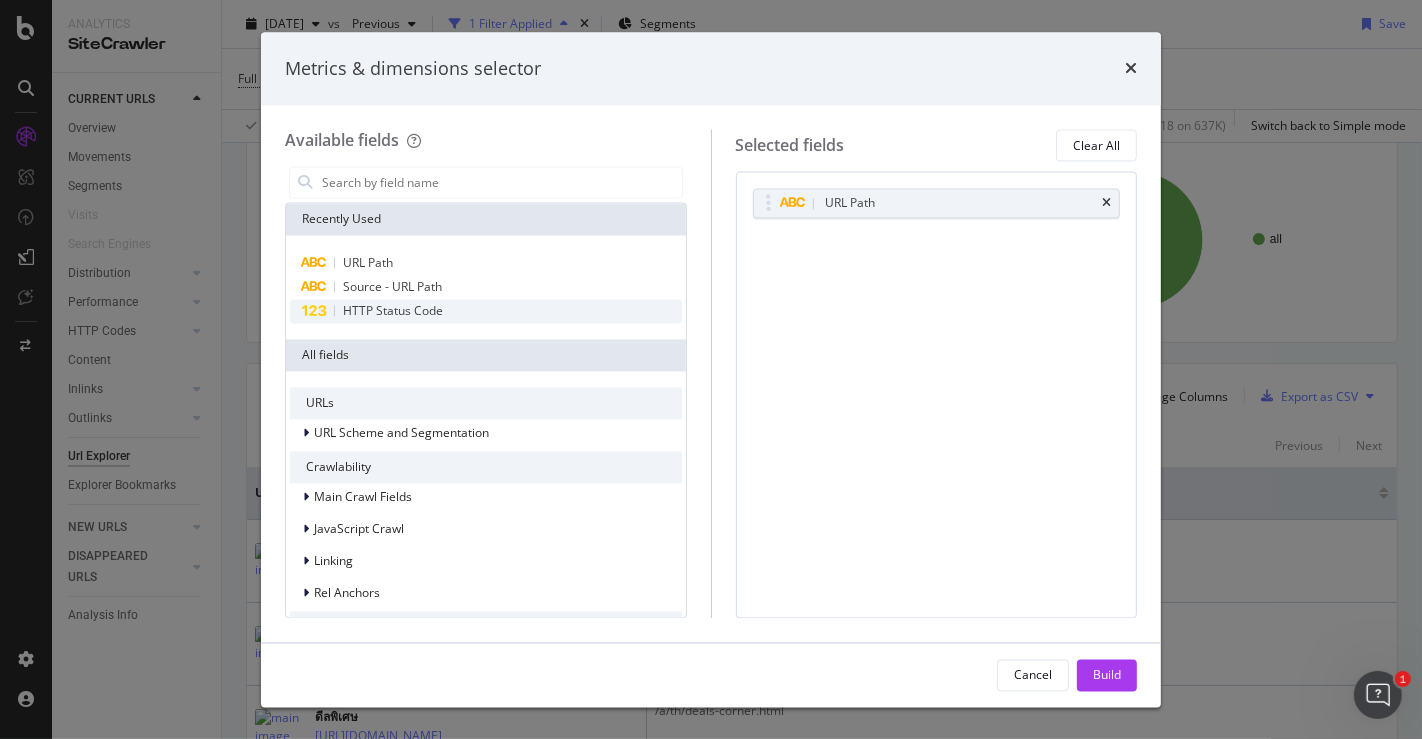 click on "HTTP Status Code" at bounding box center [393, 312] 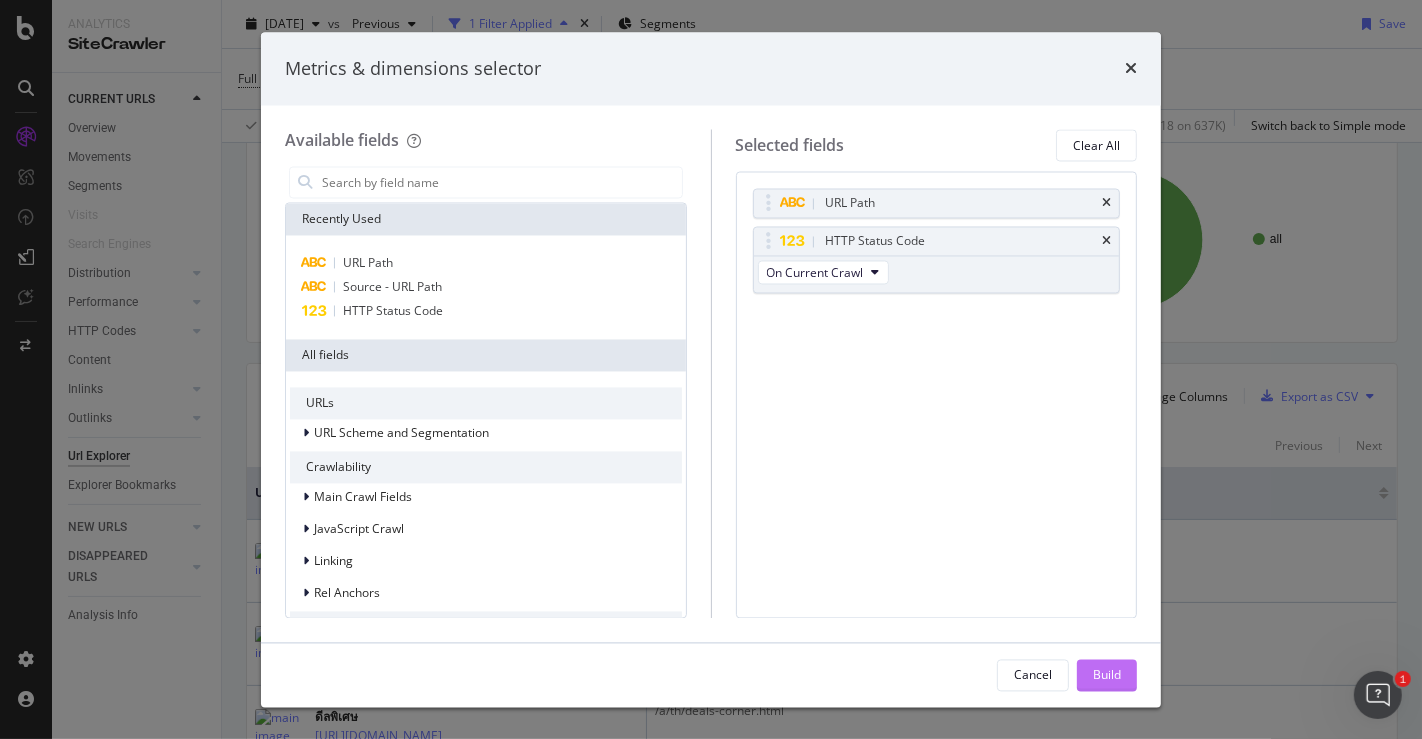 click on "Build" at bounding box center [1107, 674] 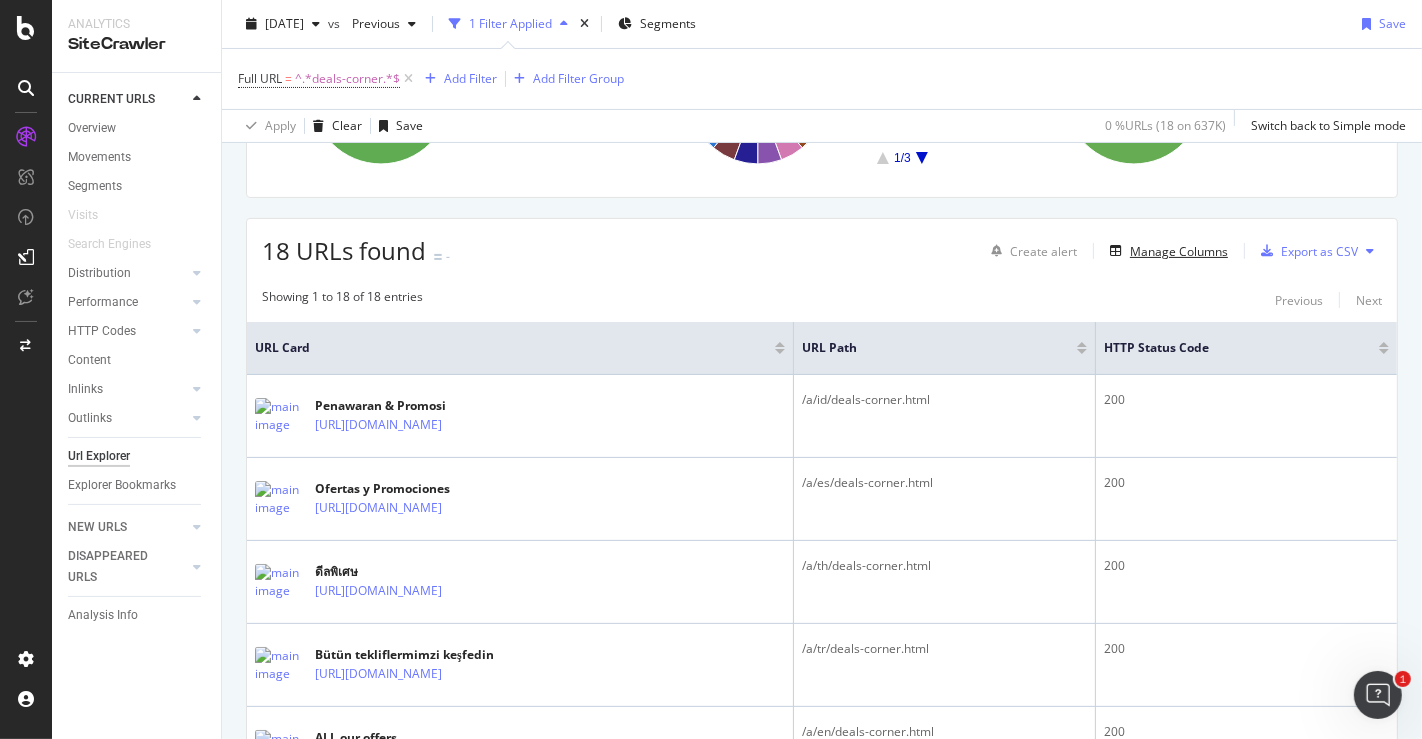 scroll, scrollTop: 285, scrollLeft: 0, axis: vertical 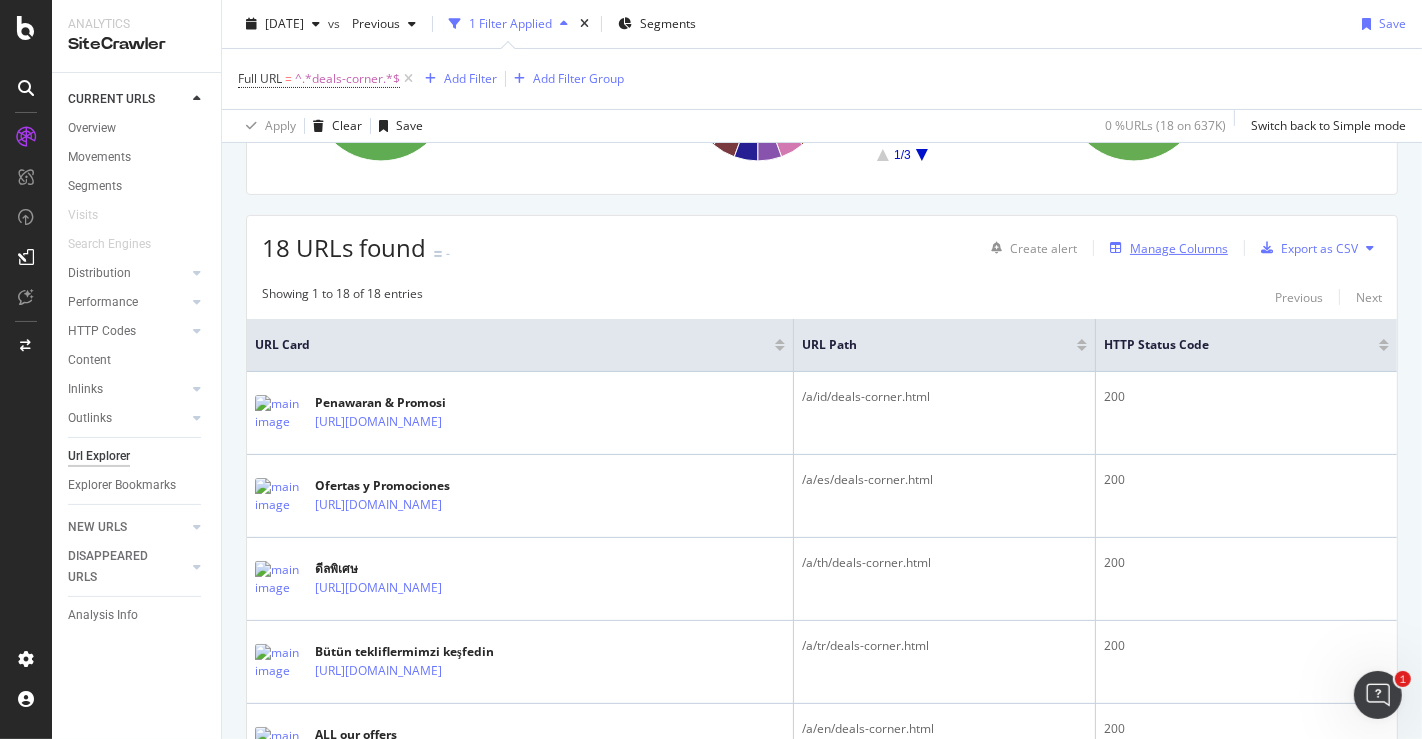 click on "Manage Columns" at bounding box center [1179, 248] 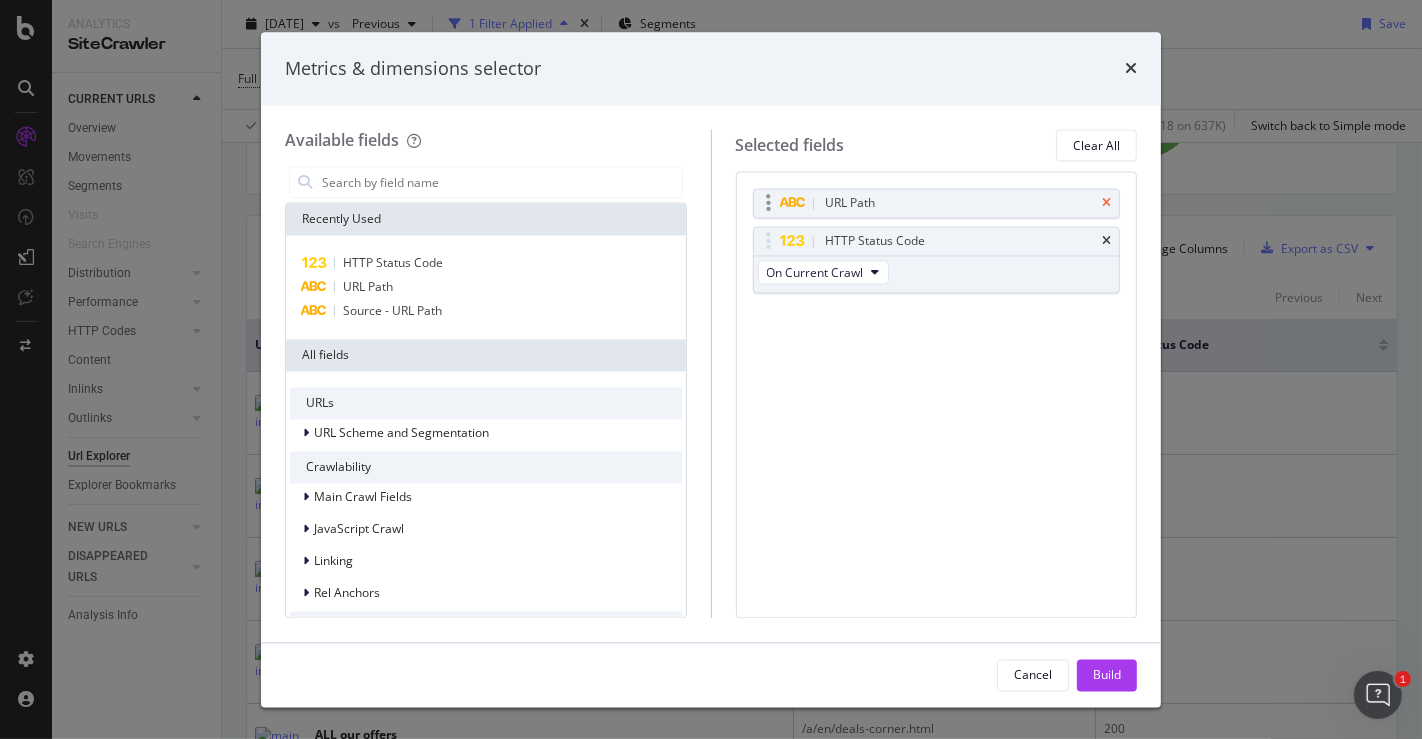 click at bounding box center [1106, 204] 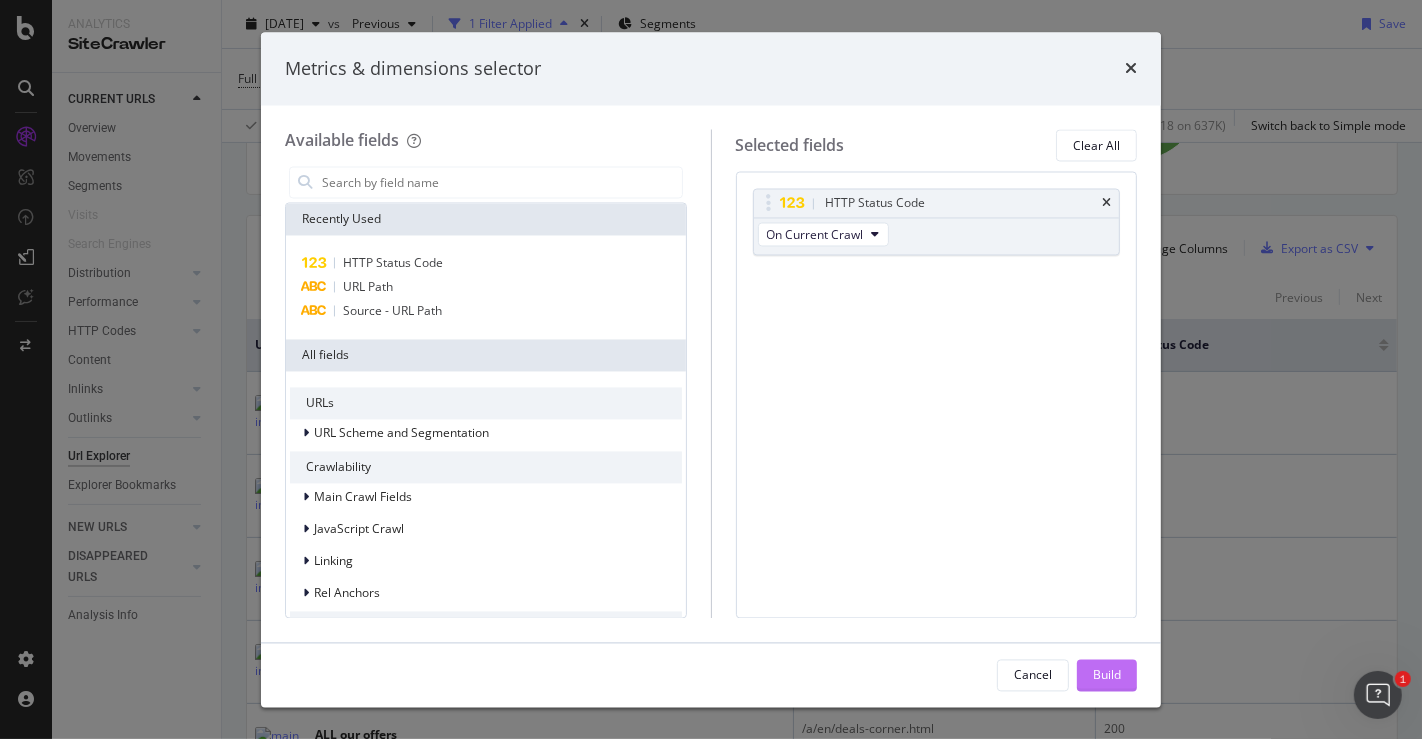 click on "Build" at bounding box center [1107, 675] 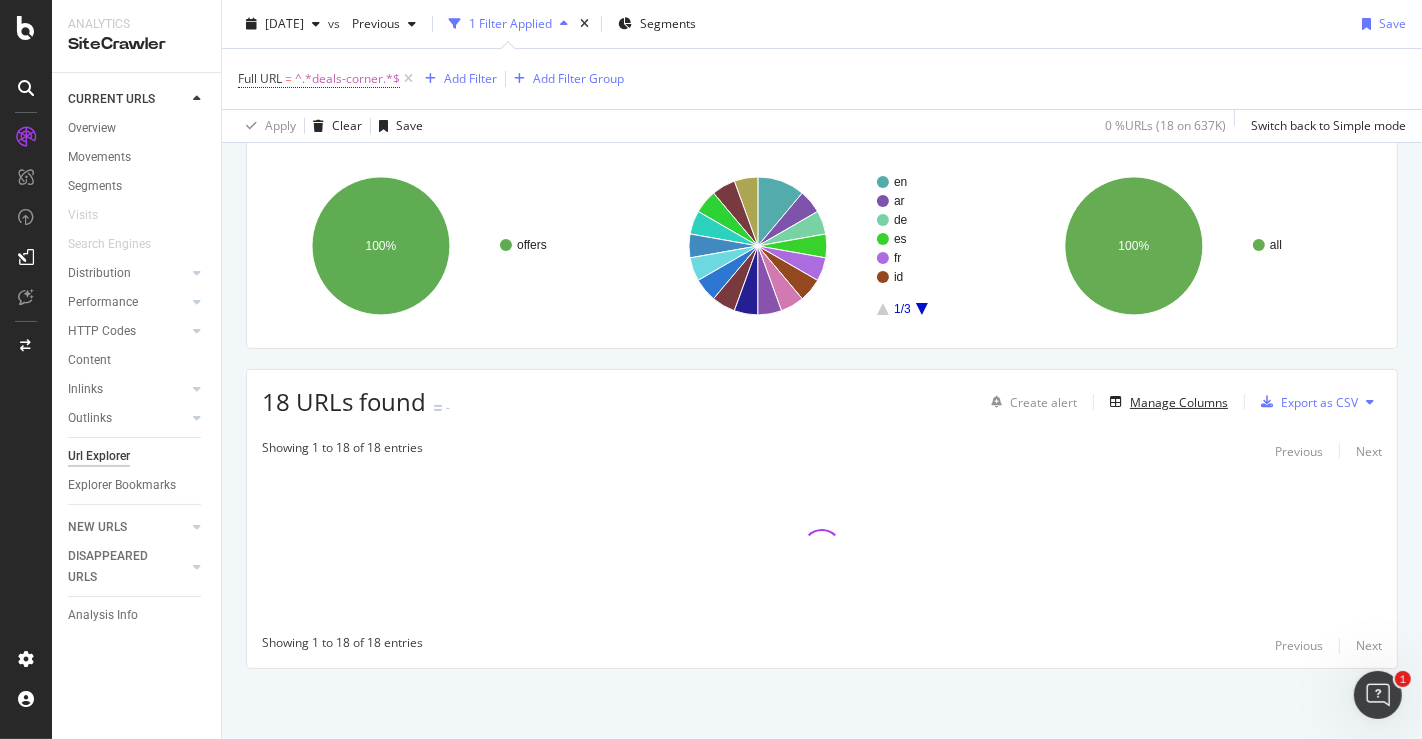 scroll, scrollTop: 128, scrollLeft: 0, axis: vertical 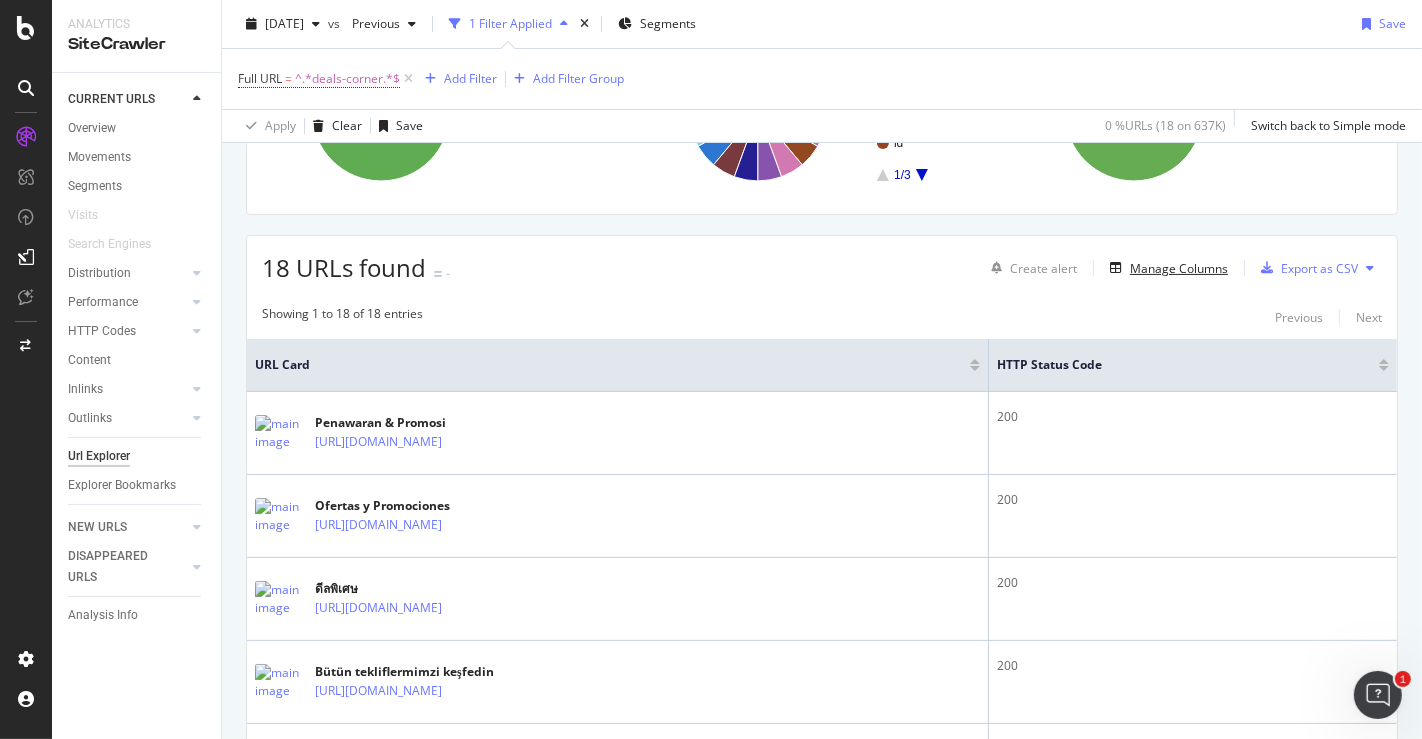type 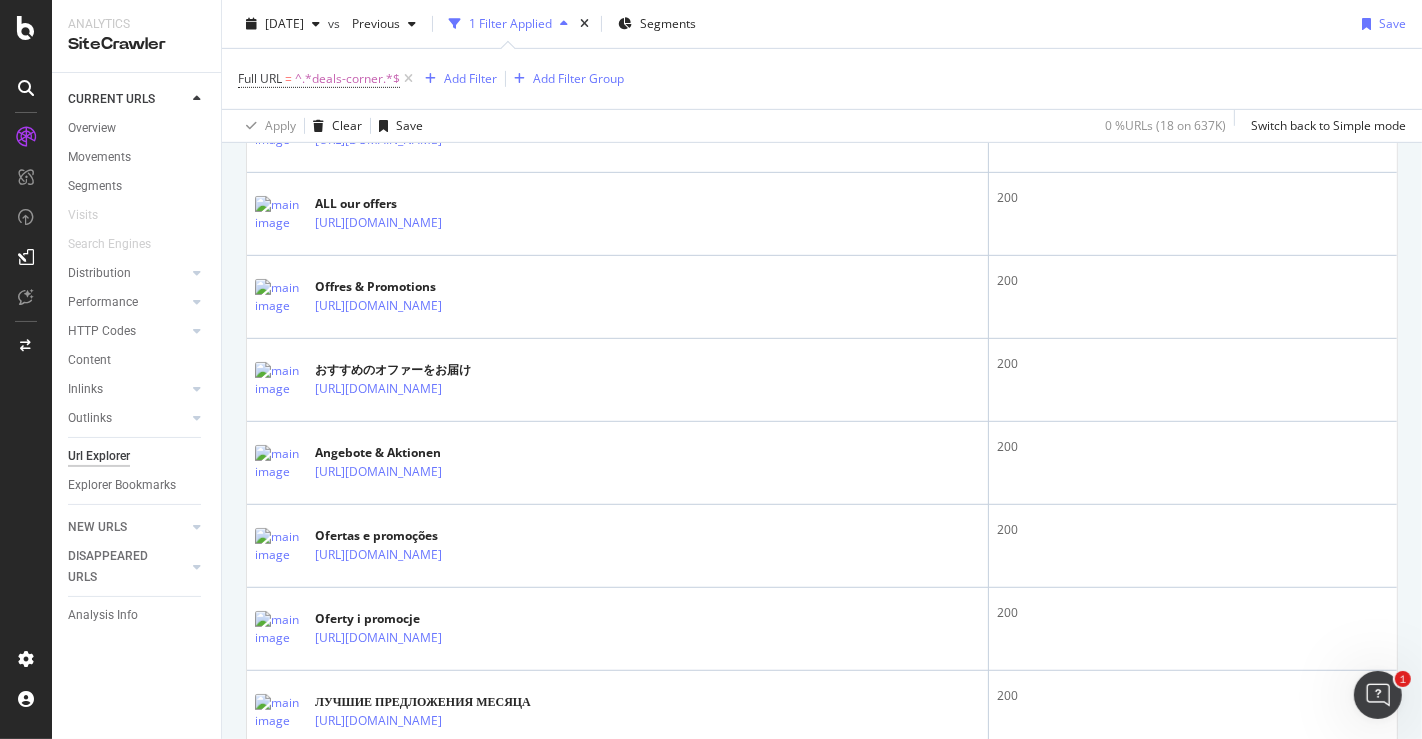 scroll, scrollTop: 811, scrollLeft: 0, axis: vertical 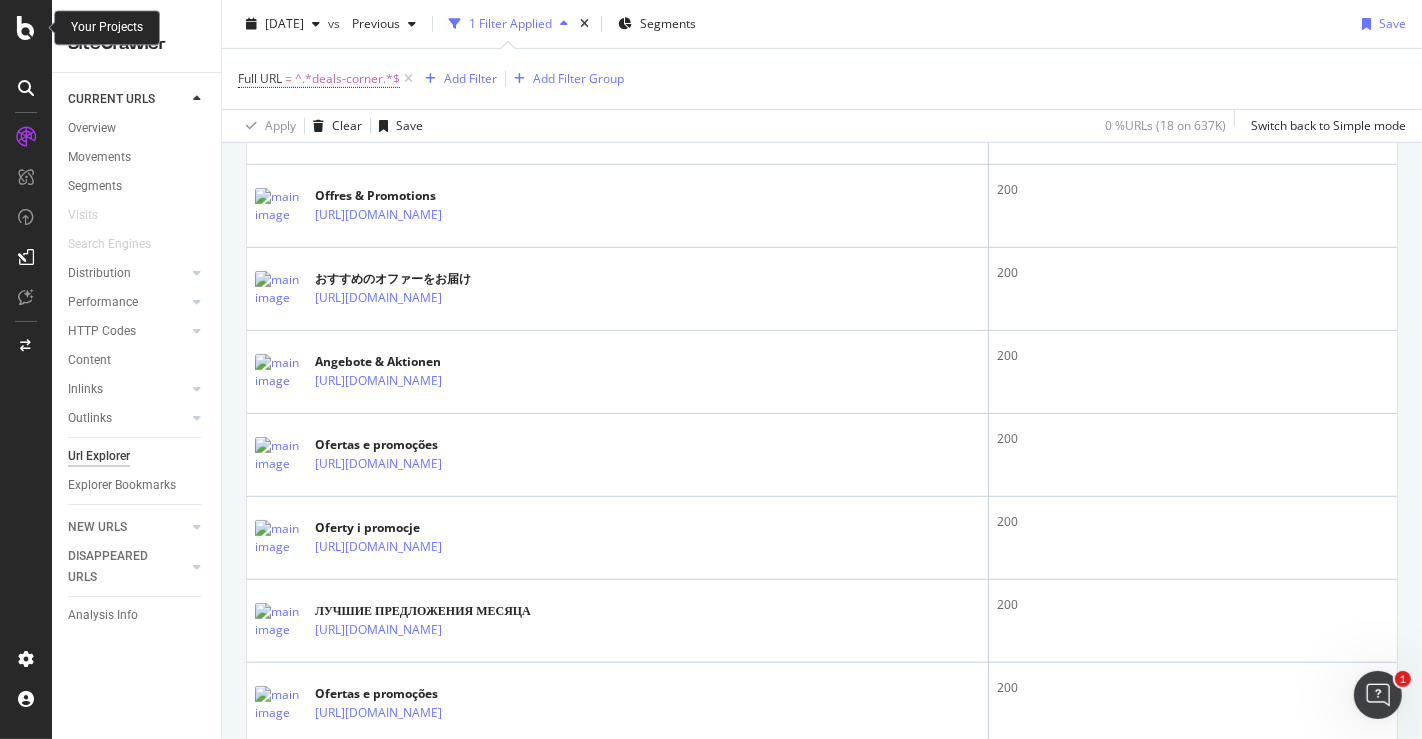 click at bounding box center [26, 28] 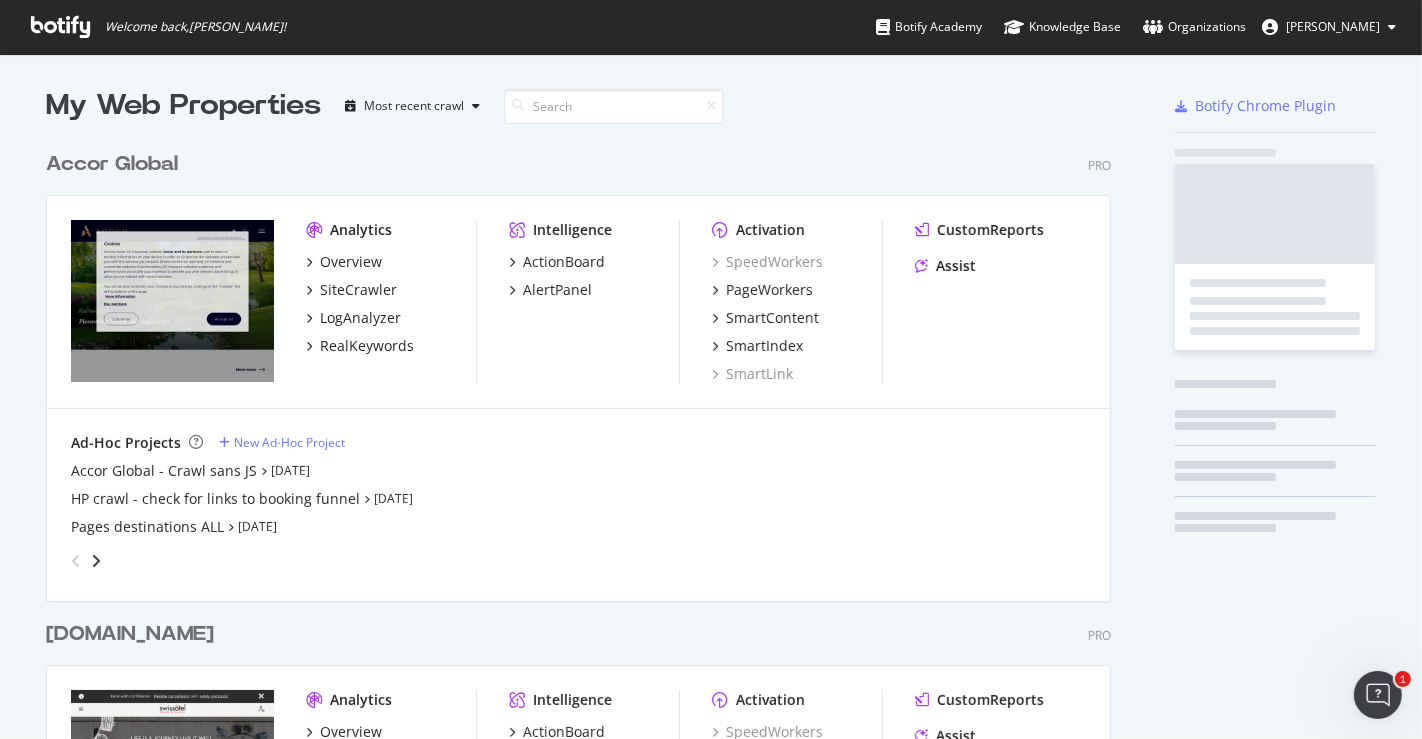 scroll, scrollTop: 17, scrollLeft: 18, axis: both 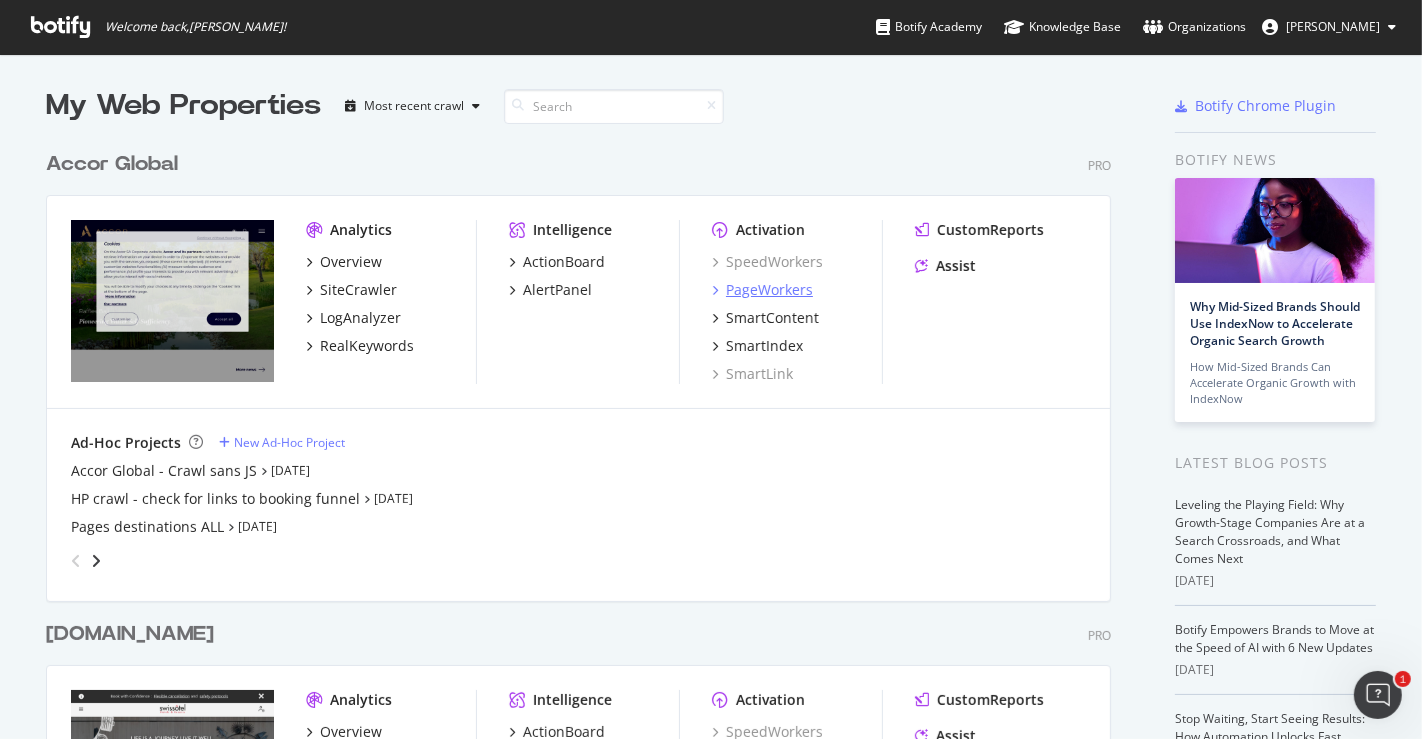 click on "PageWorkers" at bounding box center [769, 290] 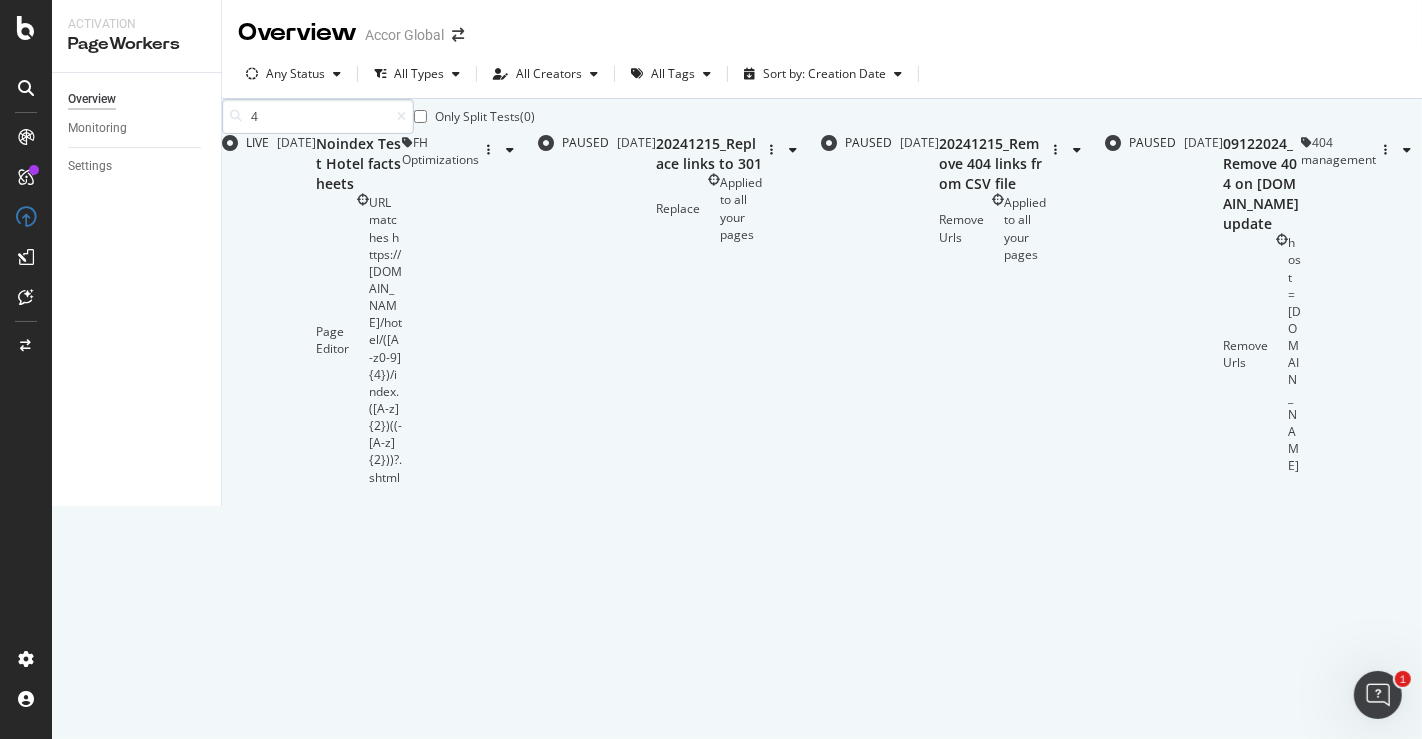 click on "4" at bounding box center [318, 116] 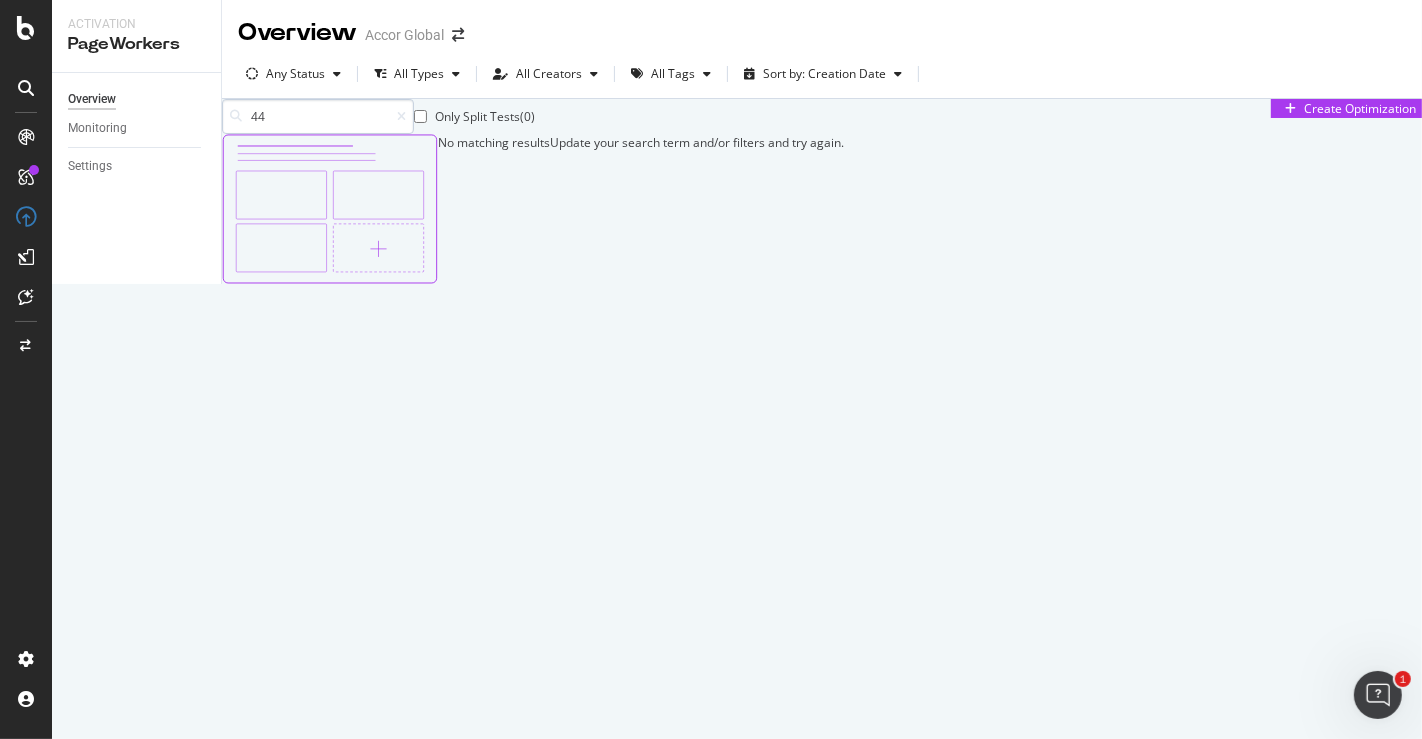 click on "44" at bounding box center (318, 116) 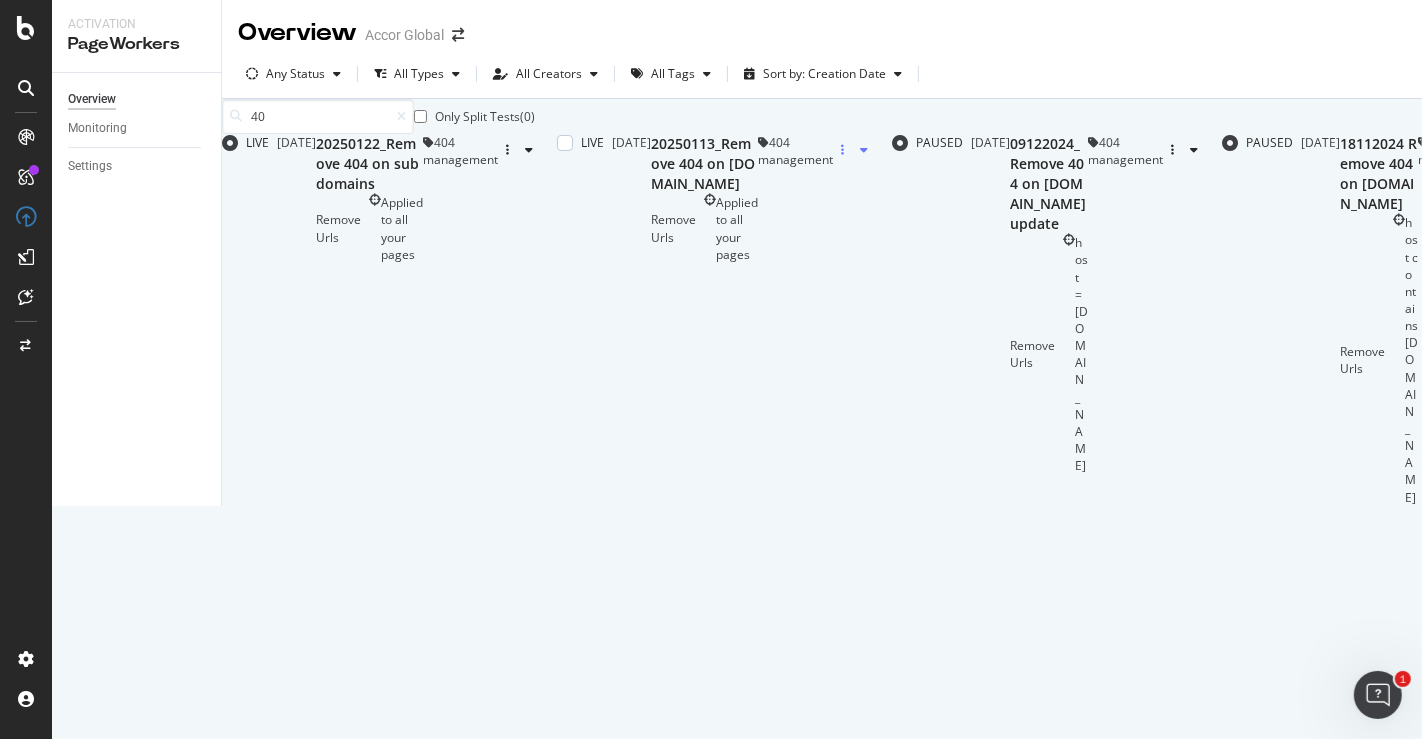 click at bounding box center [854, 150] 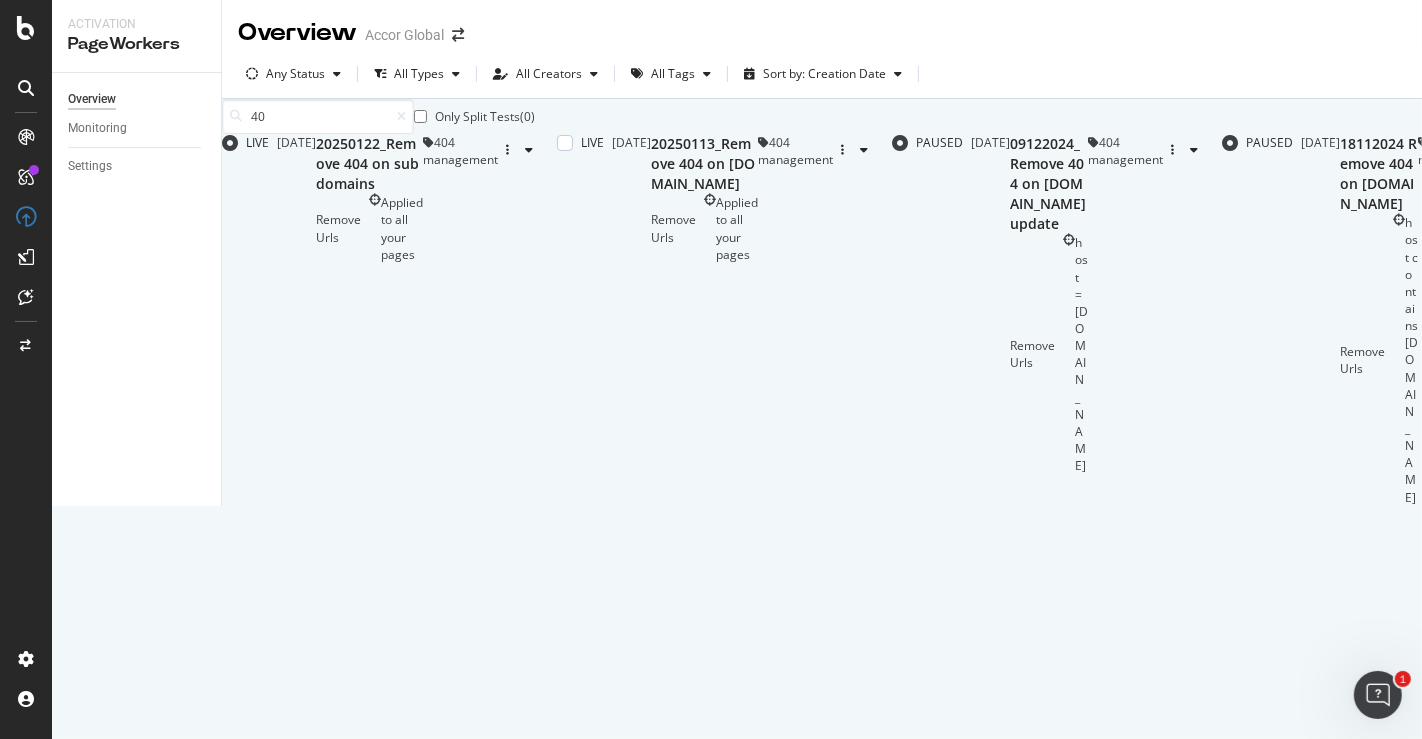 click on "Remove Urls Applied to all your pages" at bounding box center (704, 228) 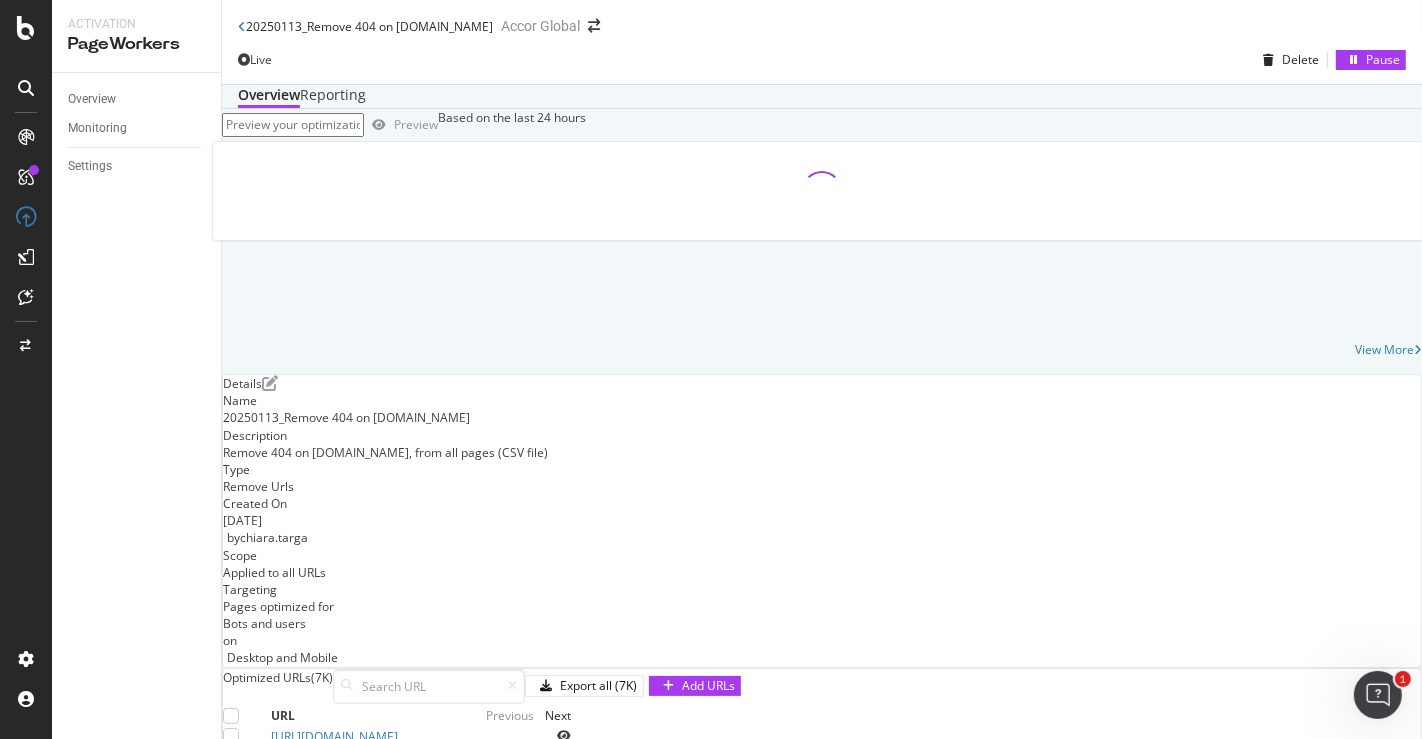 scroll, scrollTop: 466, scrollLeft: 0, axis: vertical 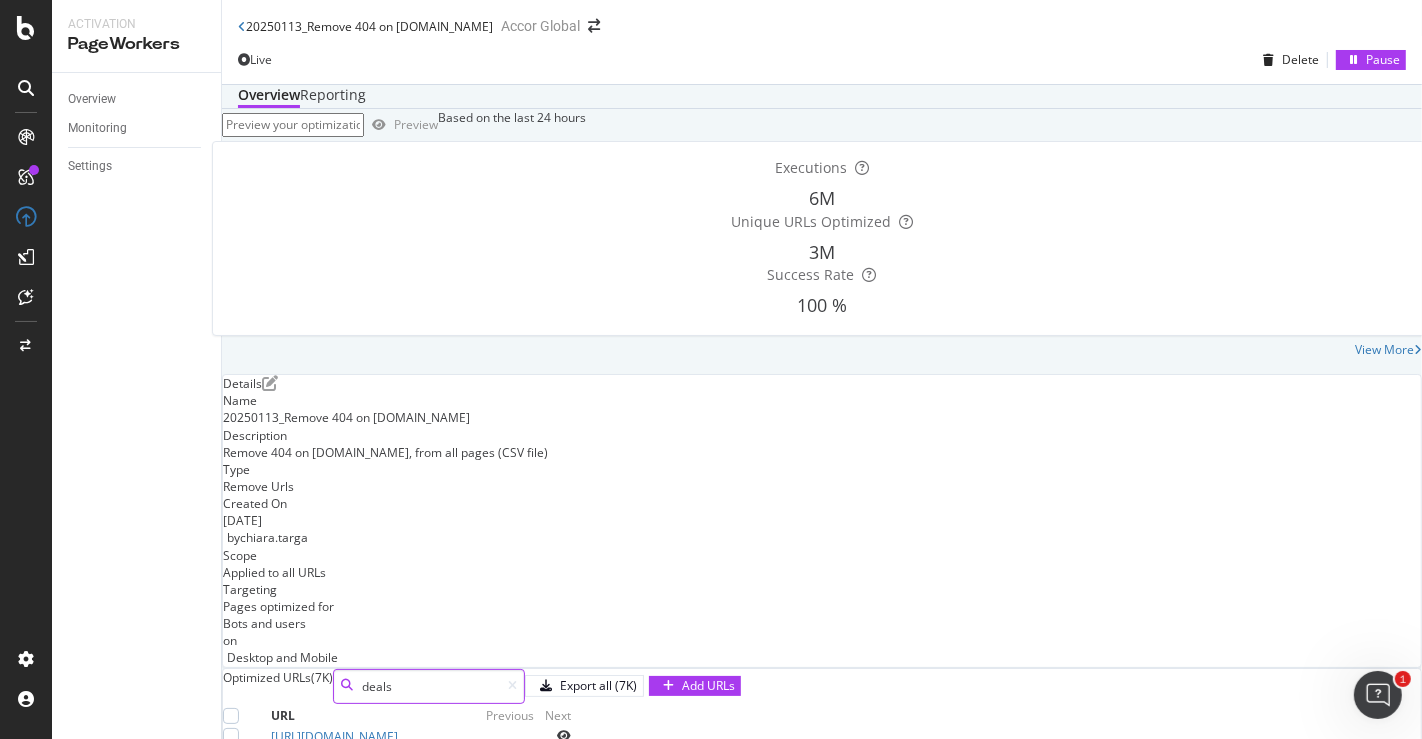 type on "deals" 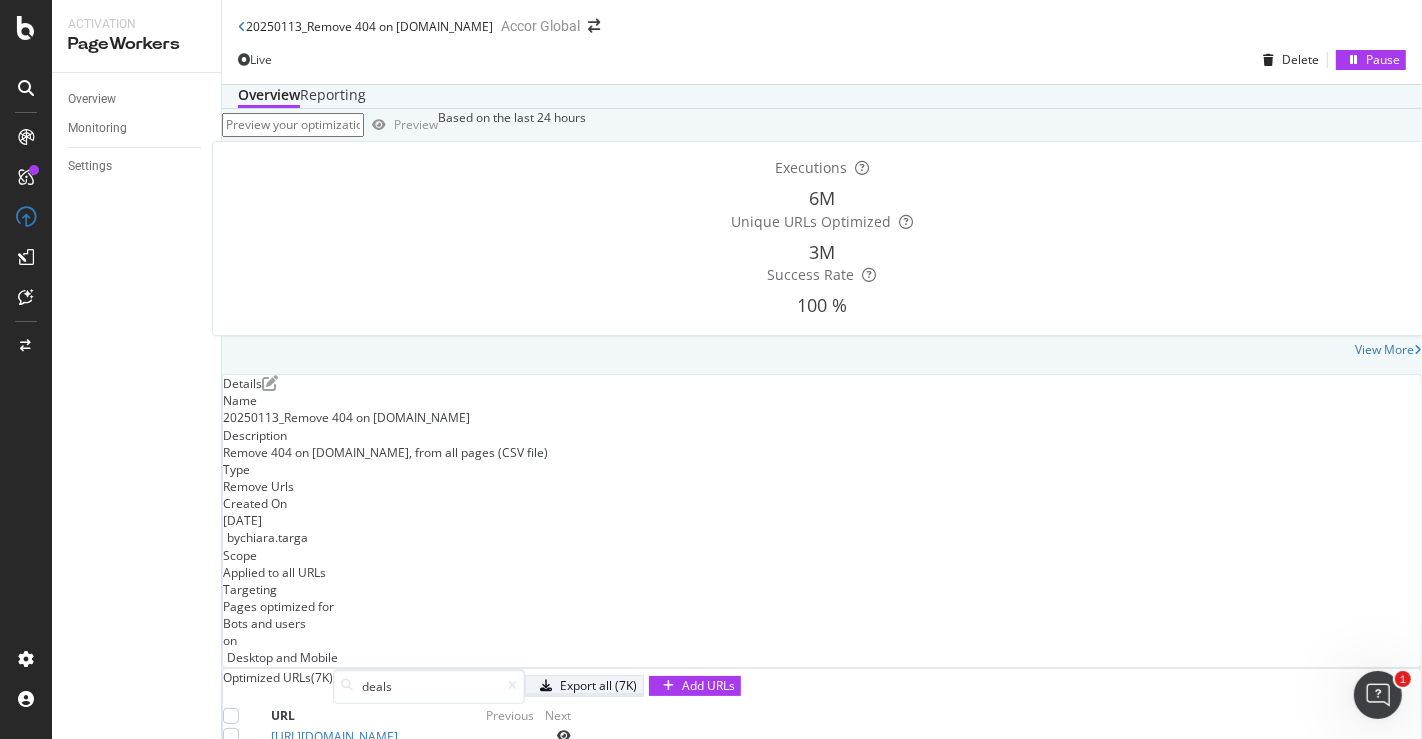 click on "Export all (7K)" at bounding box center [584, 685] 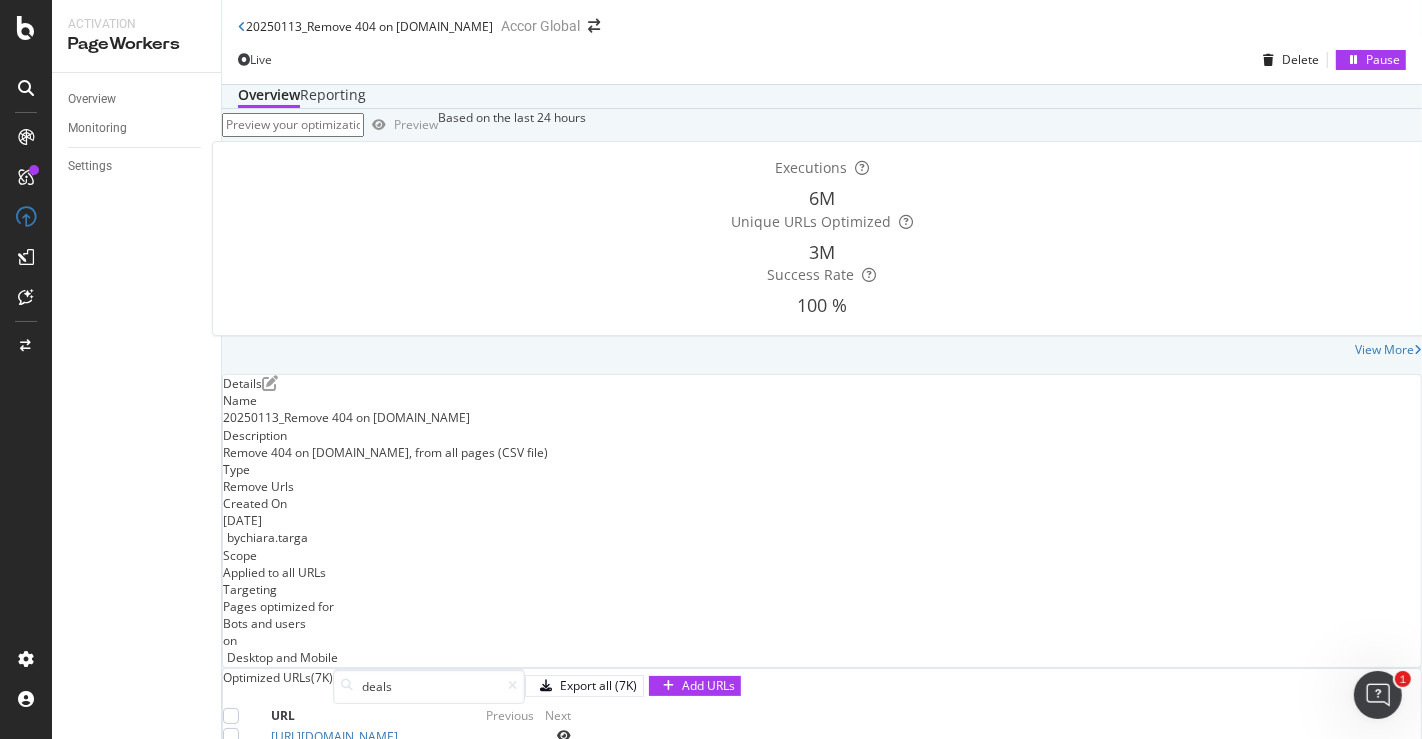 scroll, scrollTop: 0, scrollLeft: 0, axis: both 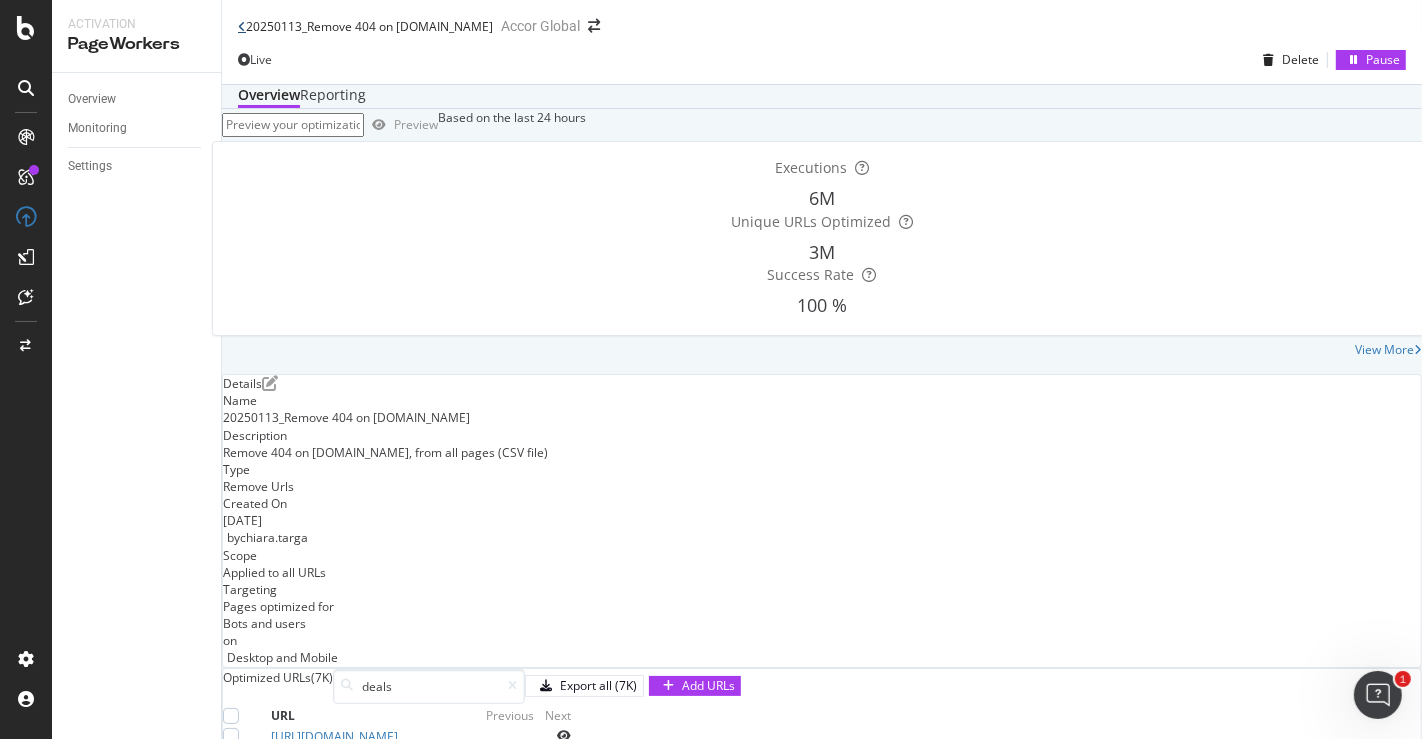 click at bounding box center (242, 27) 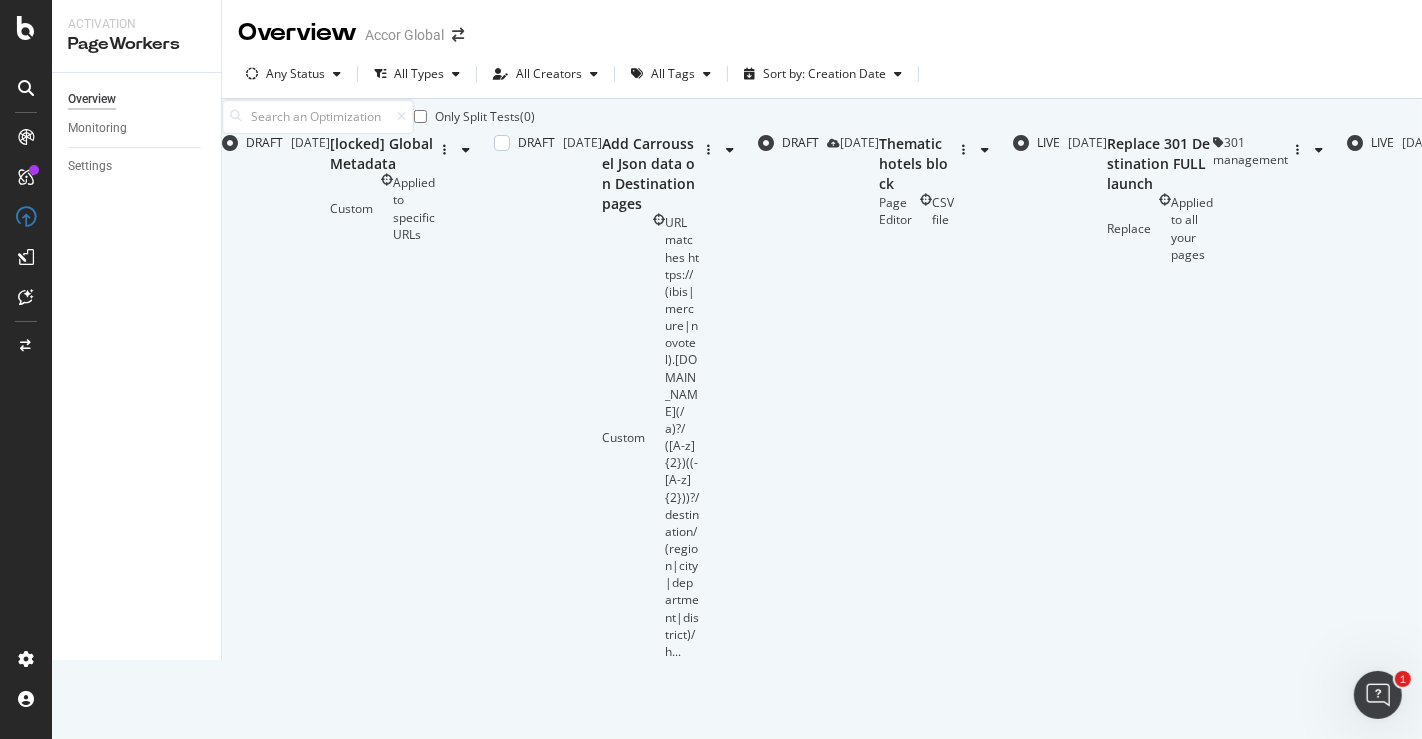scroll, scrollTop: 0, scrollLeft: 0, axis: both 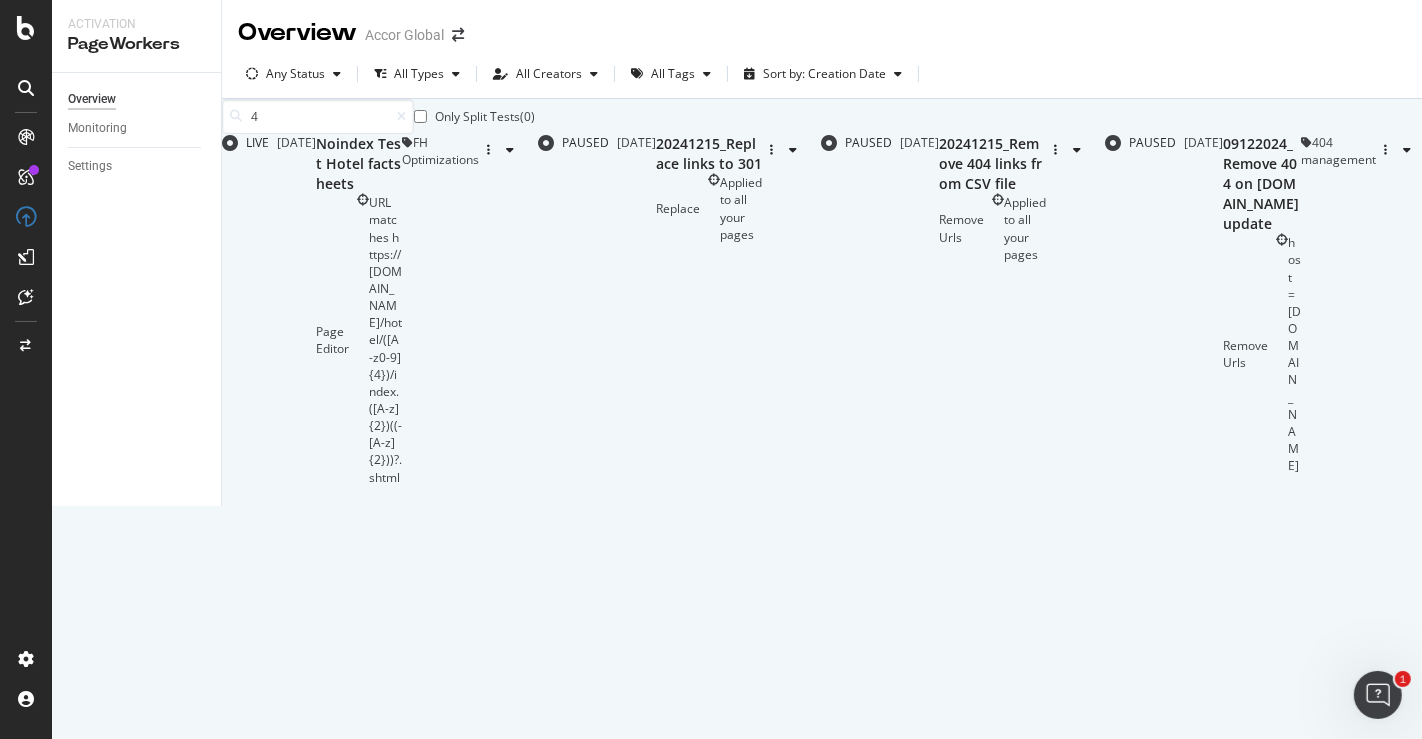 click on "4" at bounding box center [318, 116] 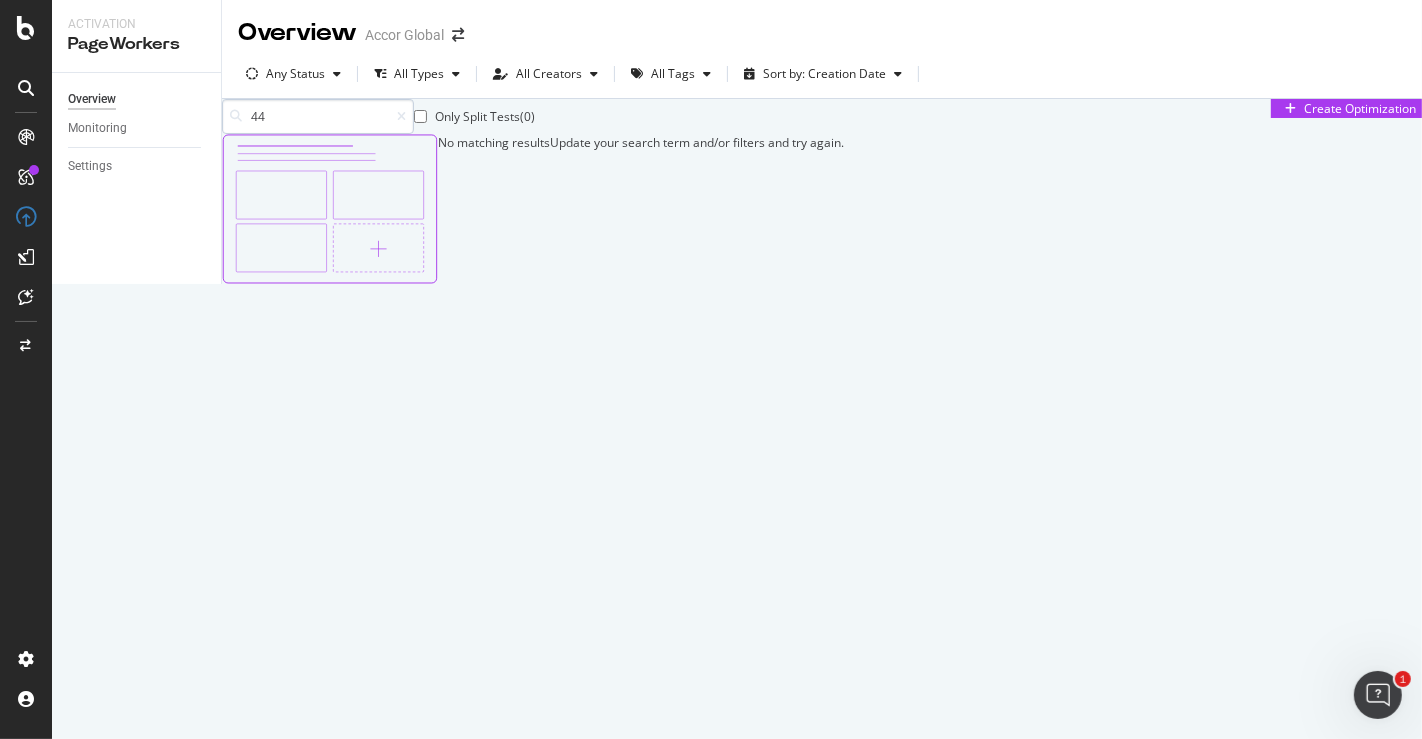 click on "44" at bounding box center [318, 116] 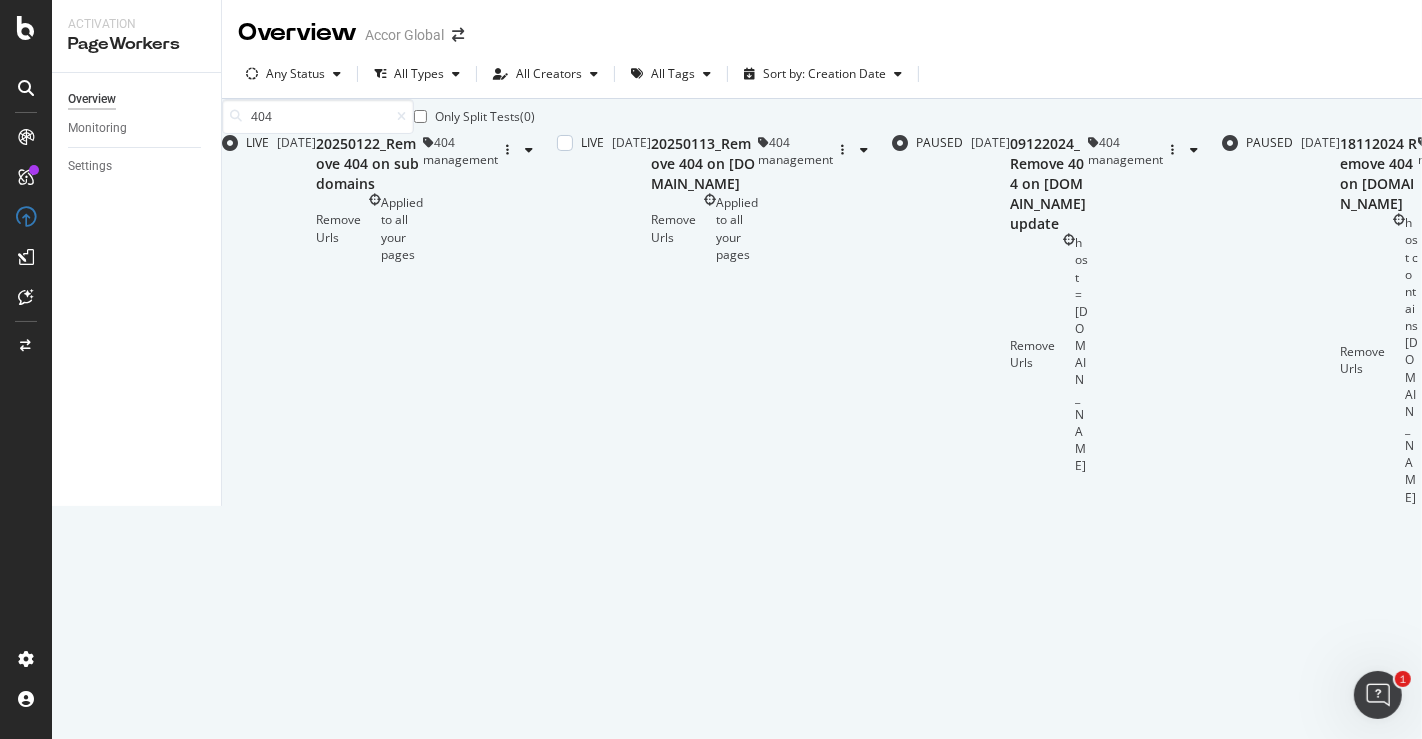 scroll, scrollTop: 0, scrollLeft: 0, axis: both 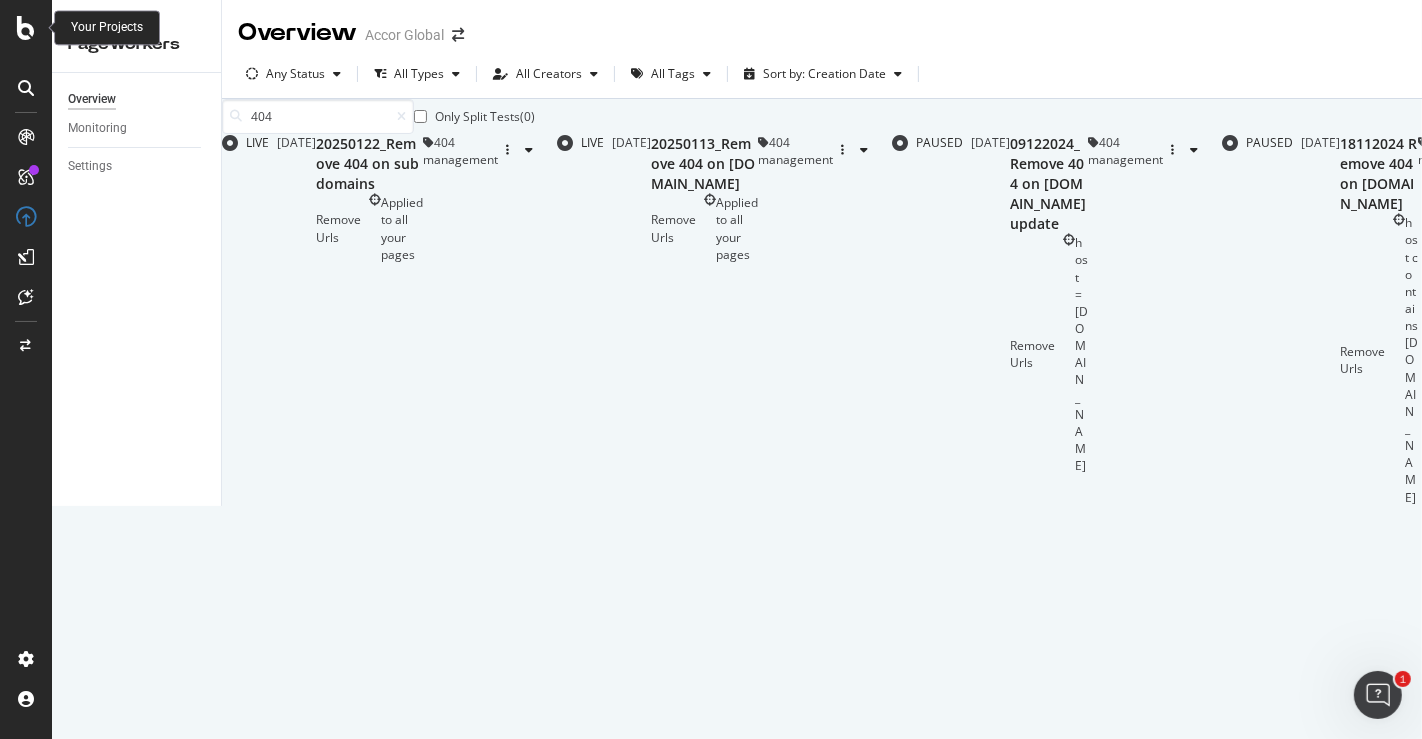click at bounding box center (26, 28) 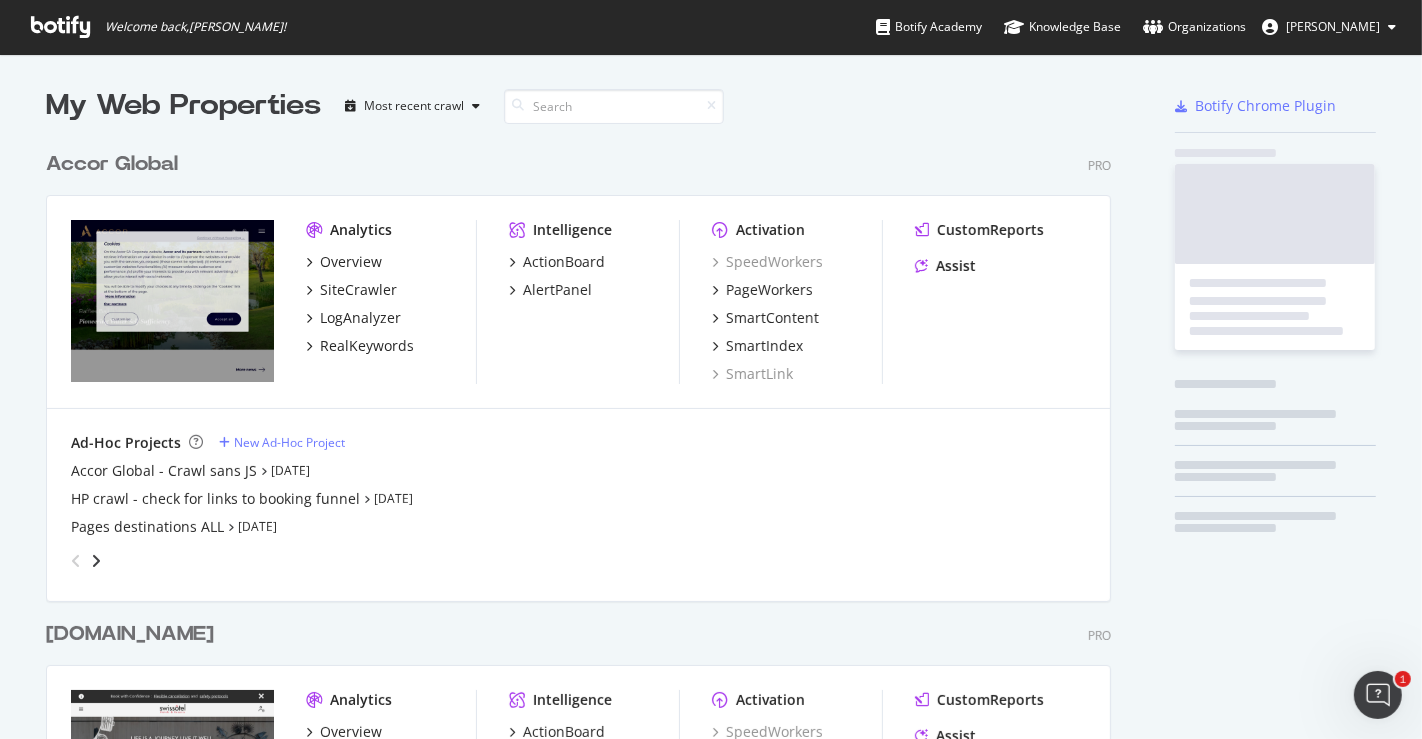 scroll, scrollTop: 17, scrollLeft: 18, axis: both 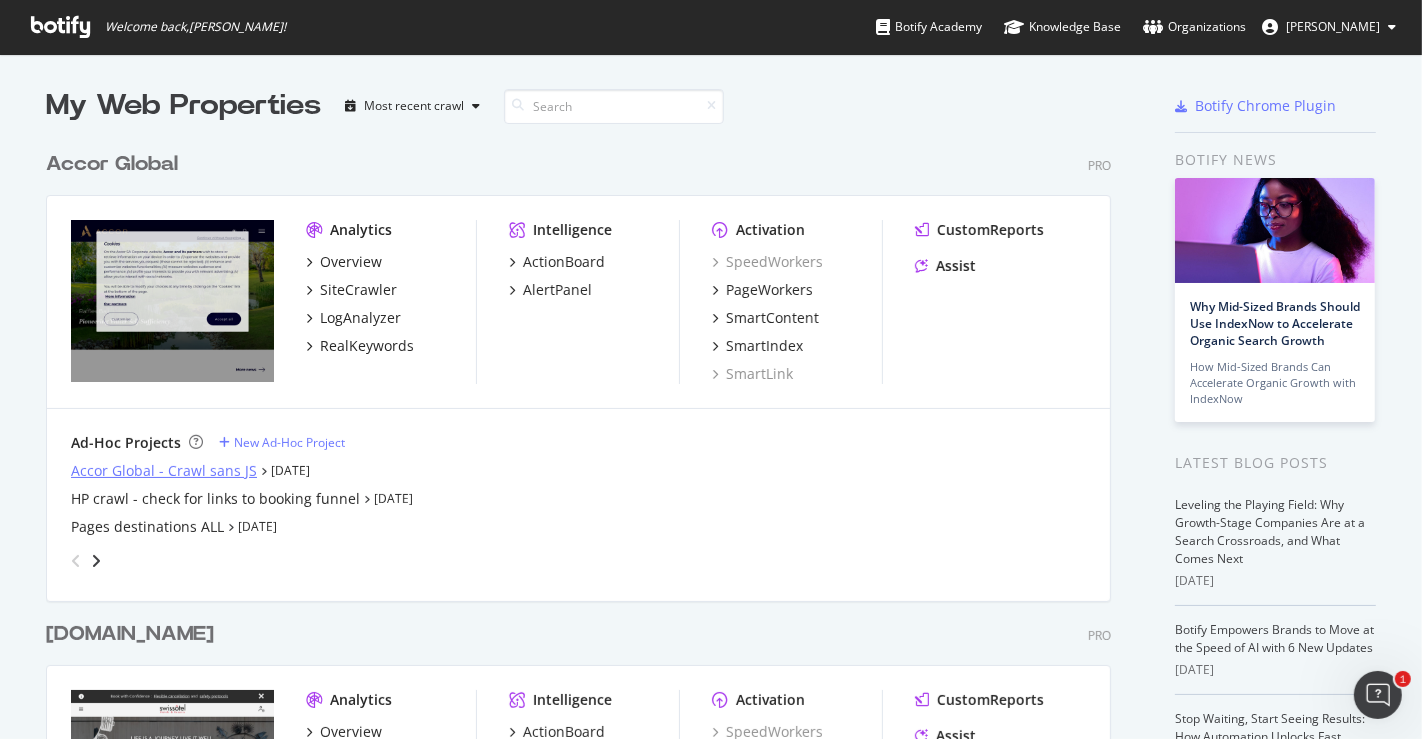 click on "Accor Global - Crawl sans JS" at bounding box center [164, 471] 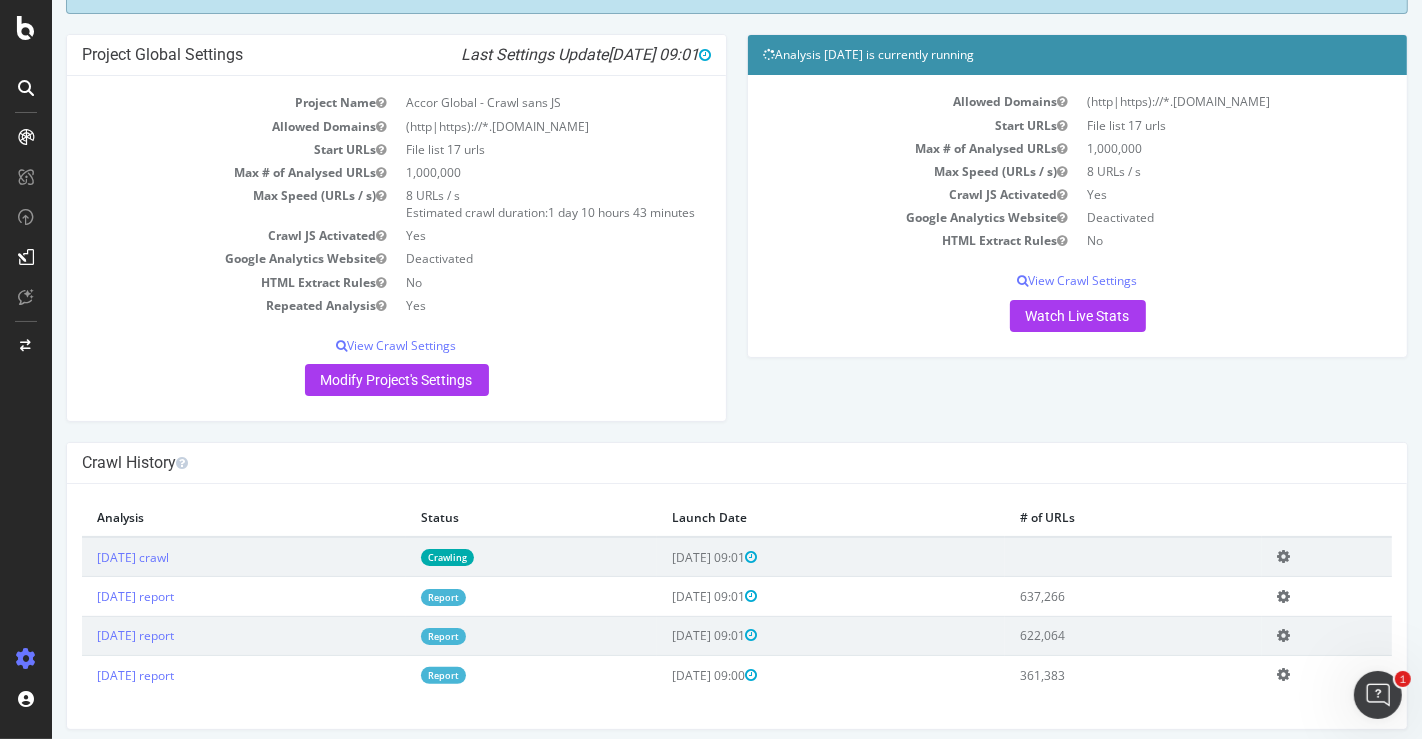 scroll, scrollTop: 160, scrollLeft: 0, axis: vertical 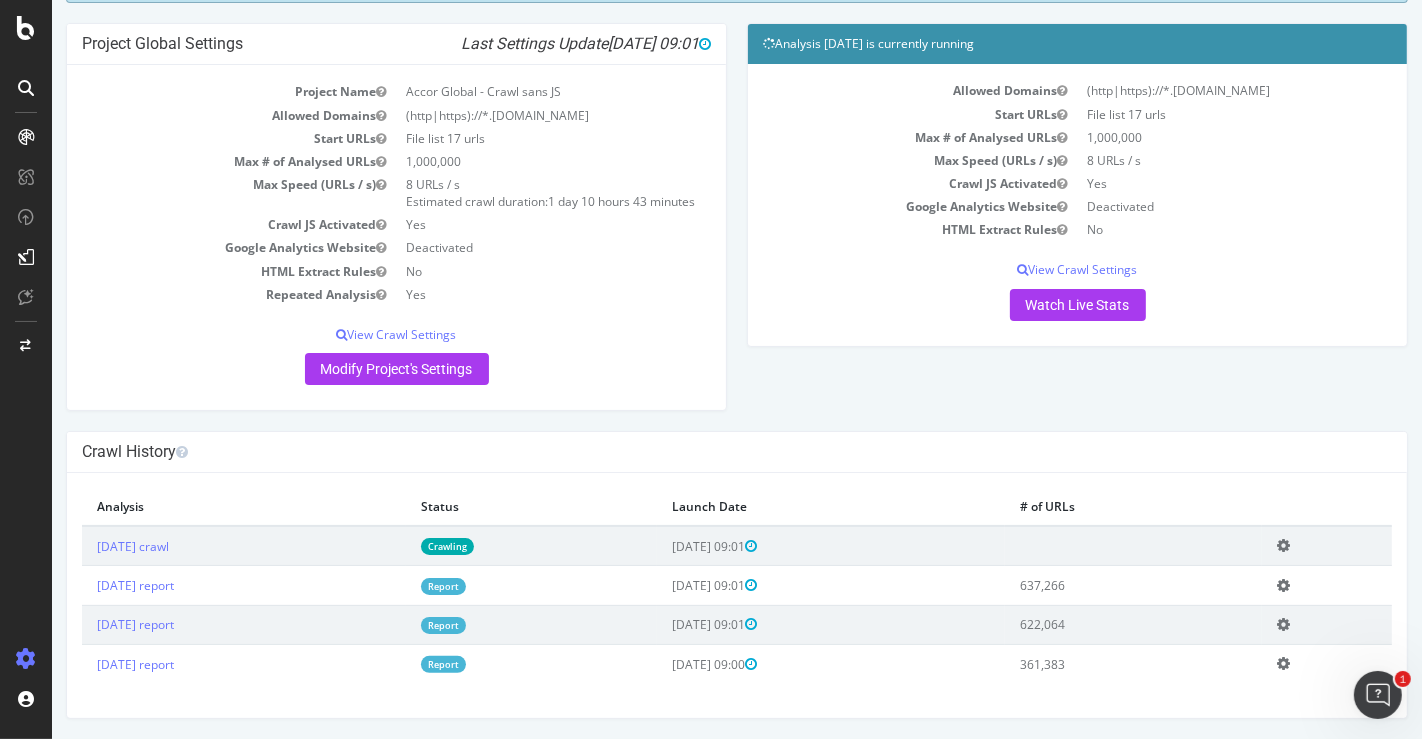 click on "Report" at bounding box center [442, 625] 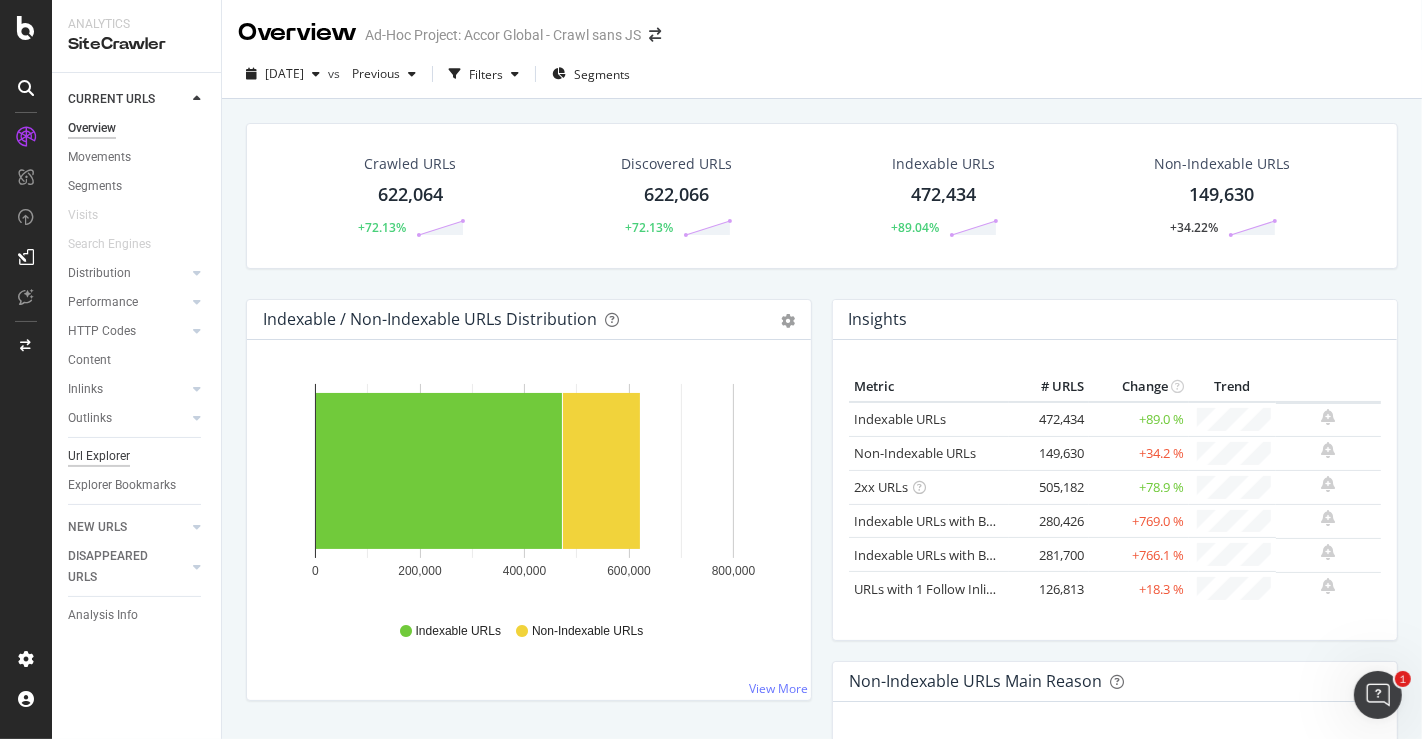 click on "Url Explorer" at bounding box center [99, 456] 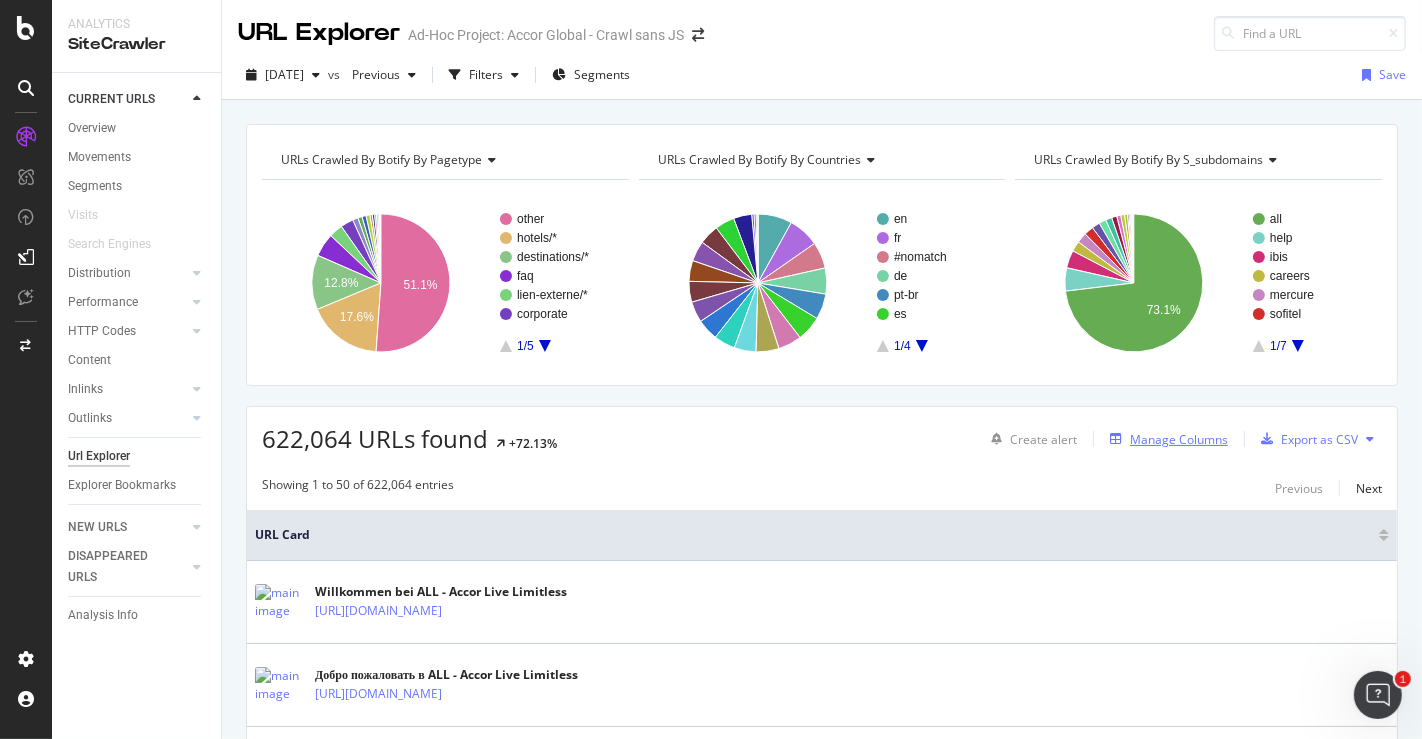 click on "Manage Columns" at bounding box center [1179, 439] 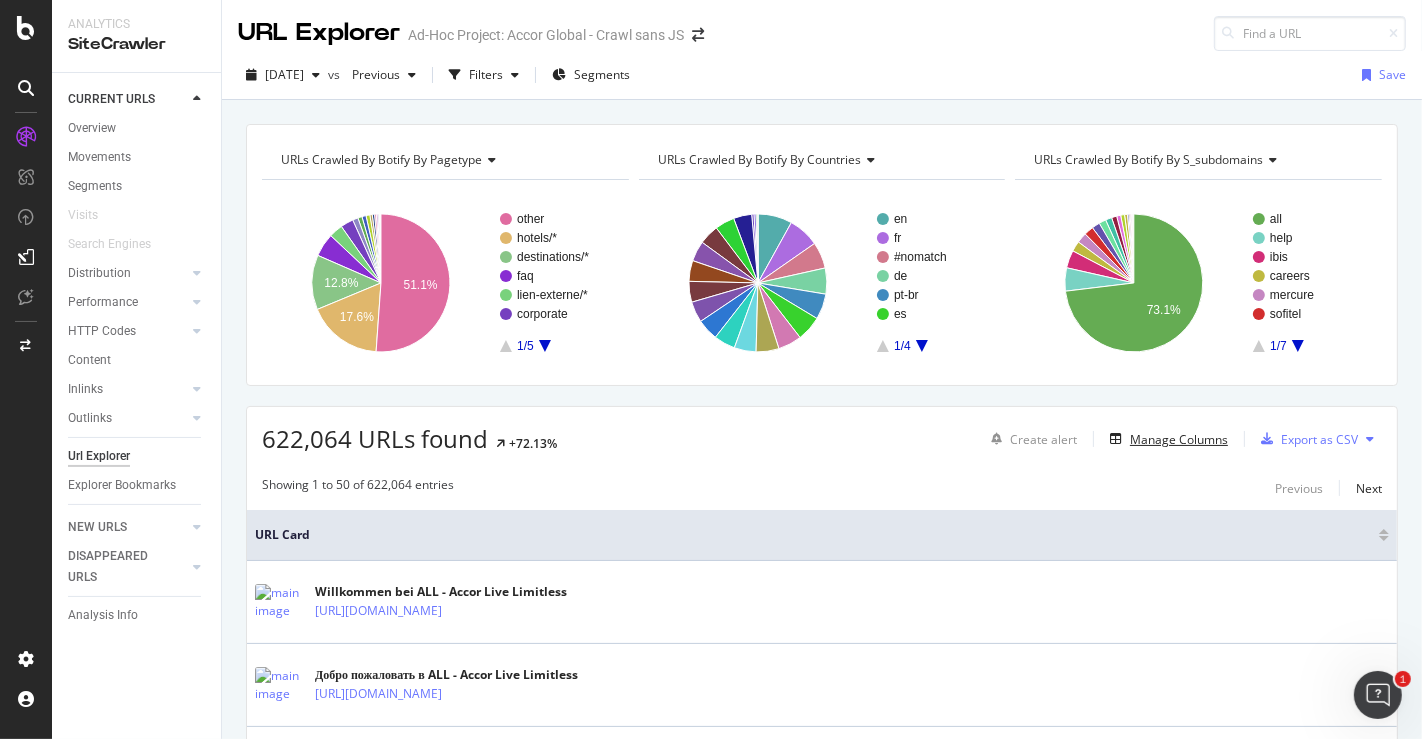 type 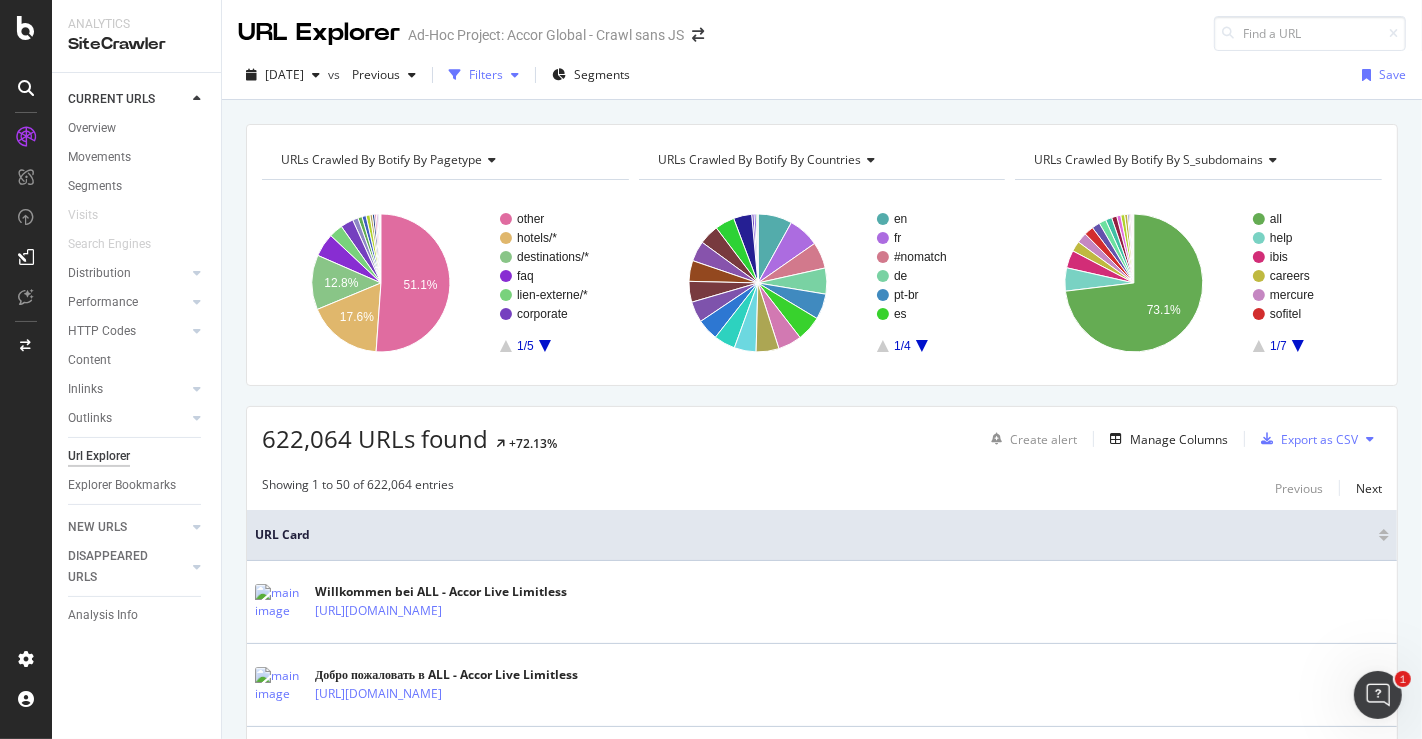 click on "Filters" at bounding box center [484, 75] 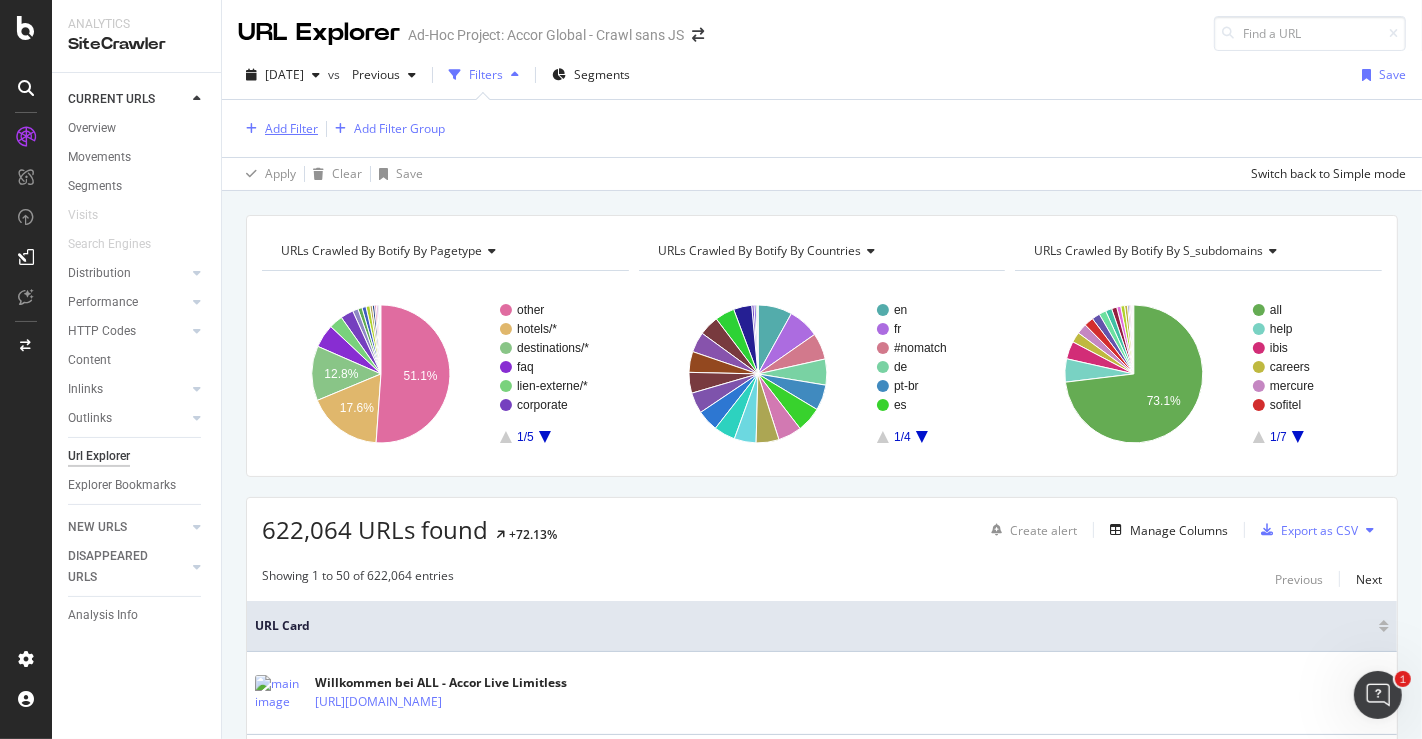 click on "Add Filter" at bounding box center [291, 128] 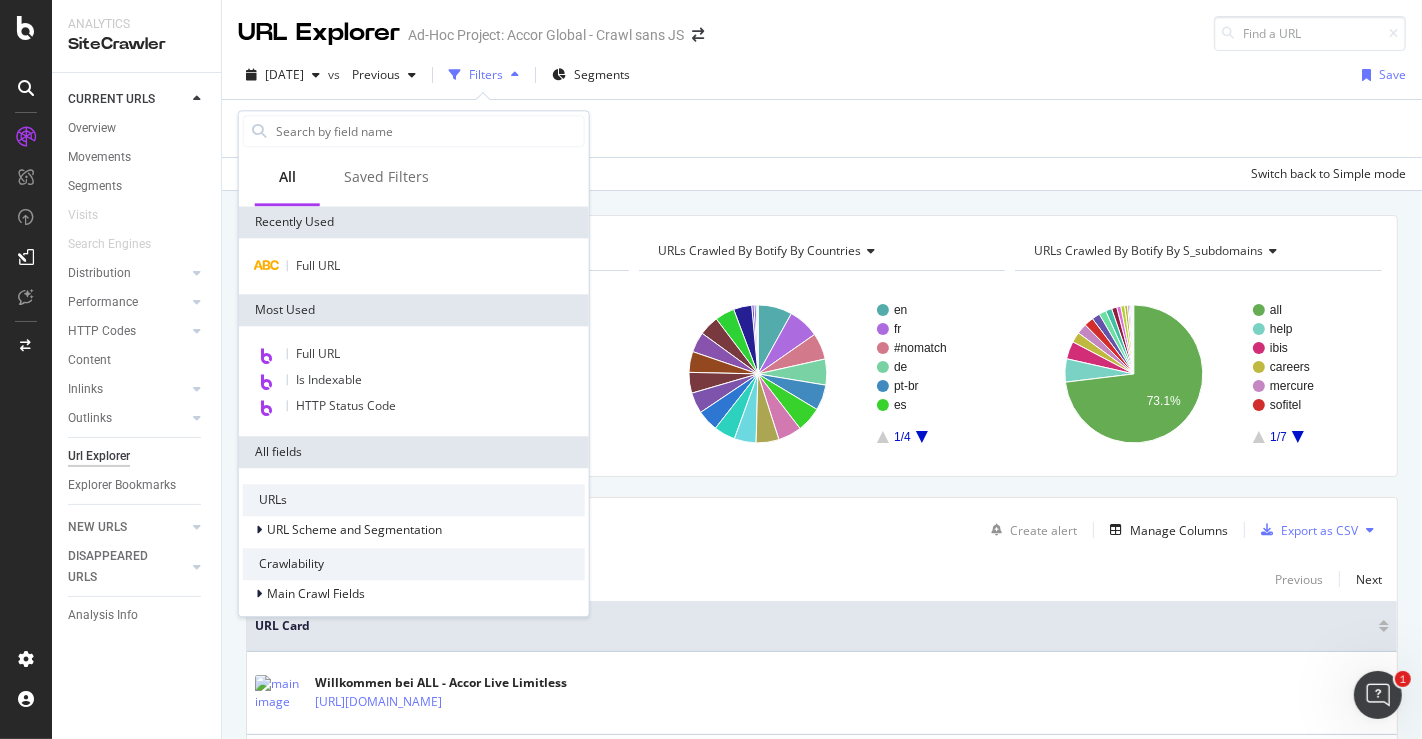 click on "Full URL" at bounding box center [414, 266] 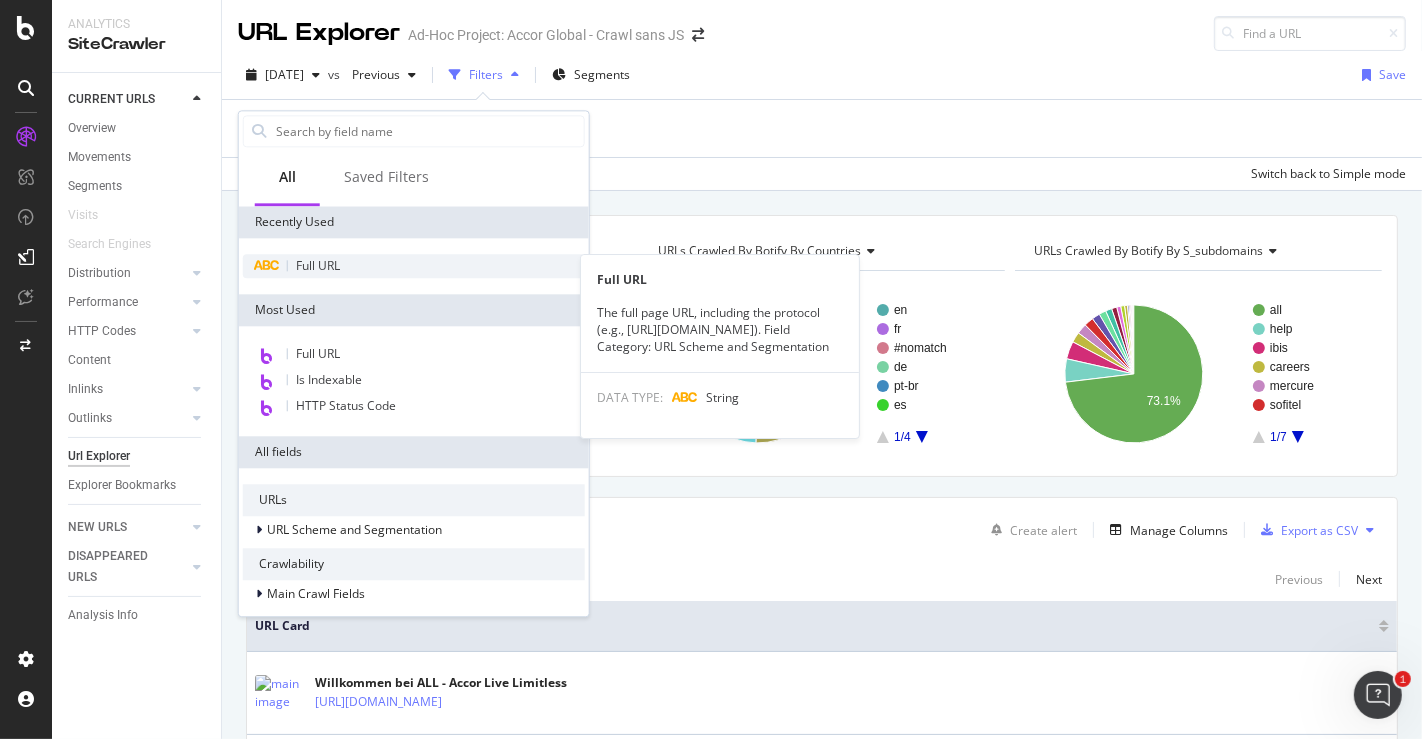 click on "Full URL" at bounding box center [414, 266] 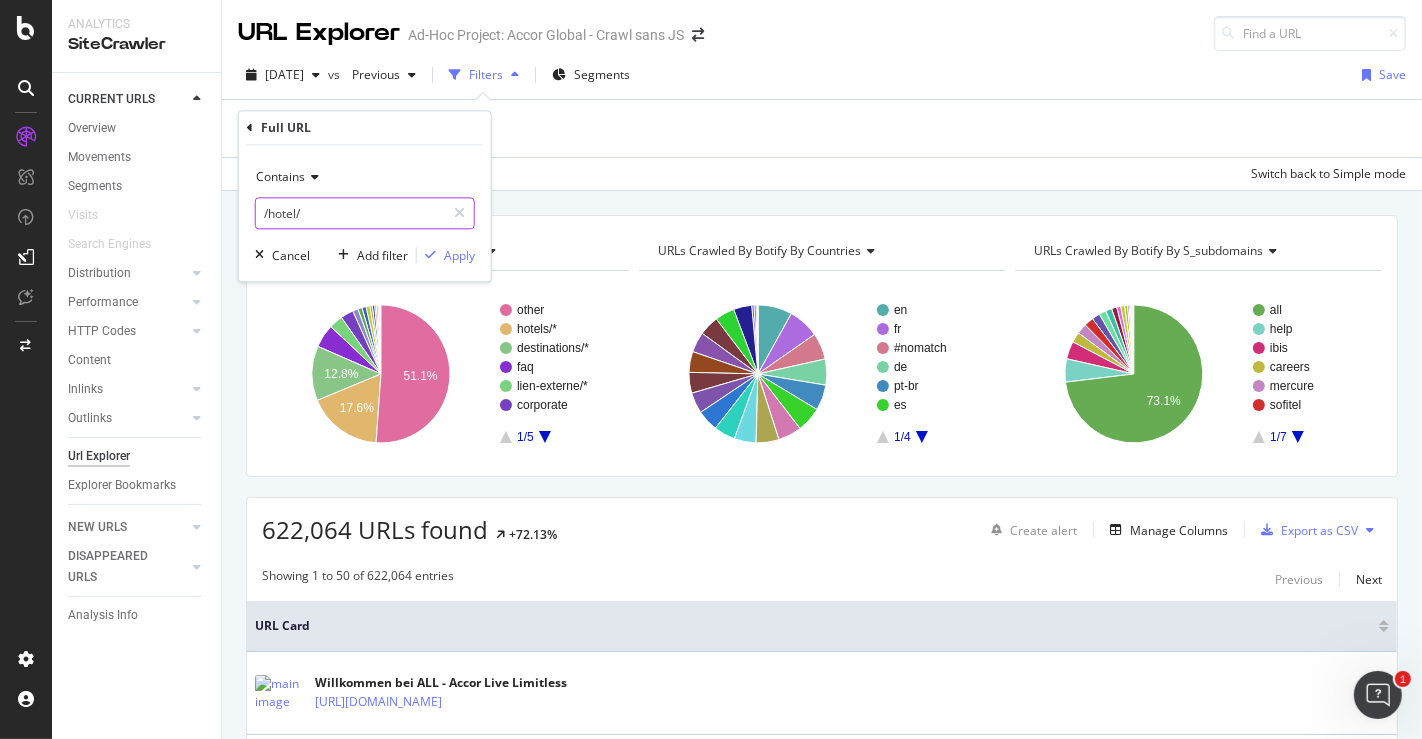 click on "/hotel/" at bounding box center (350, 214) 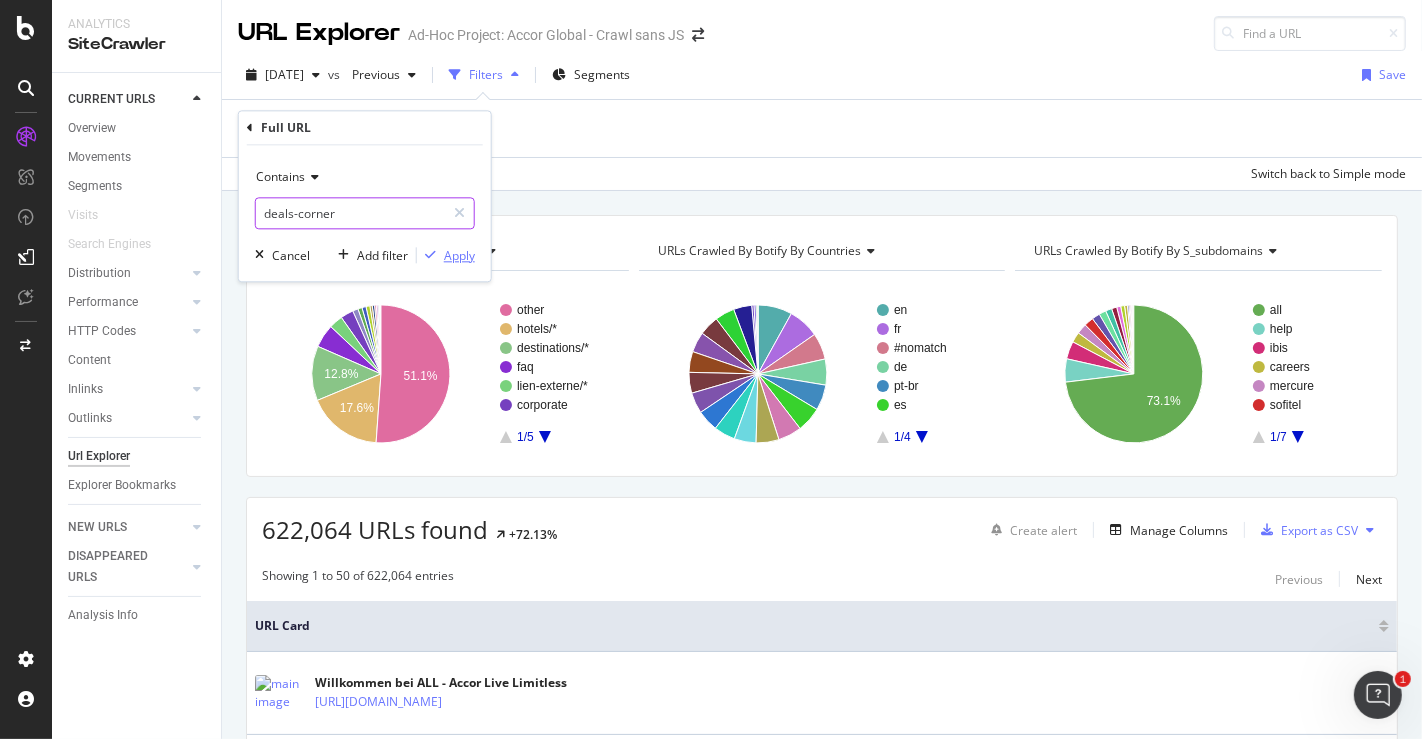 type on "deals-corner" 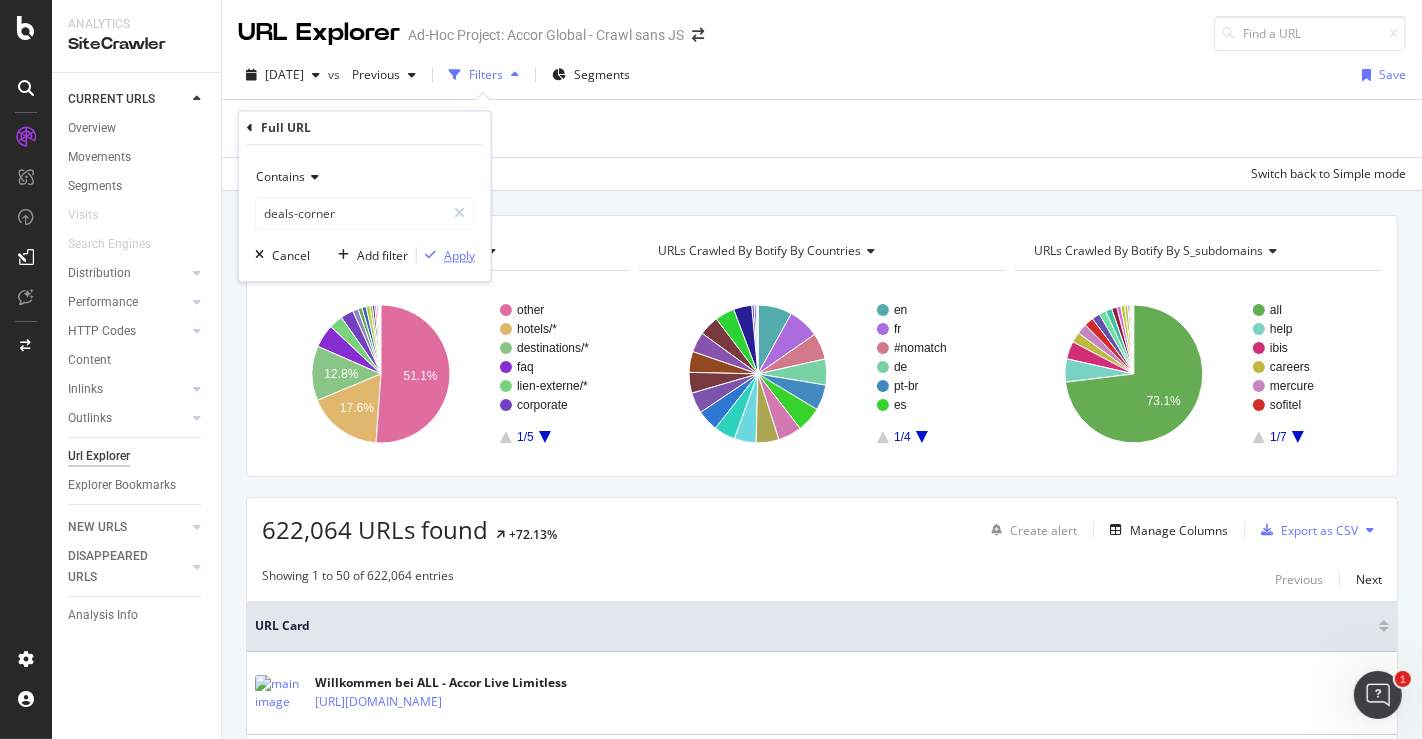 click at bounding box center [430, 256] 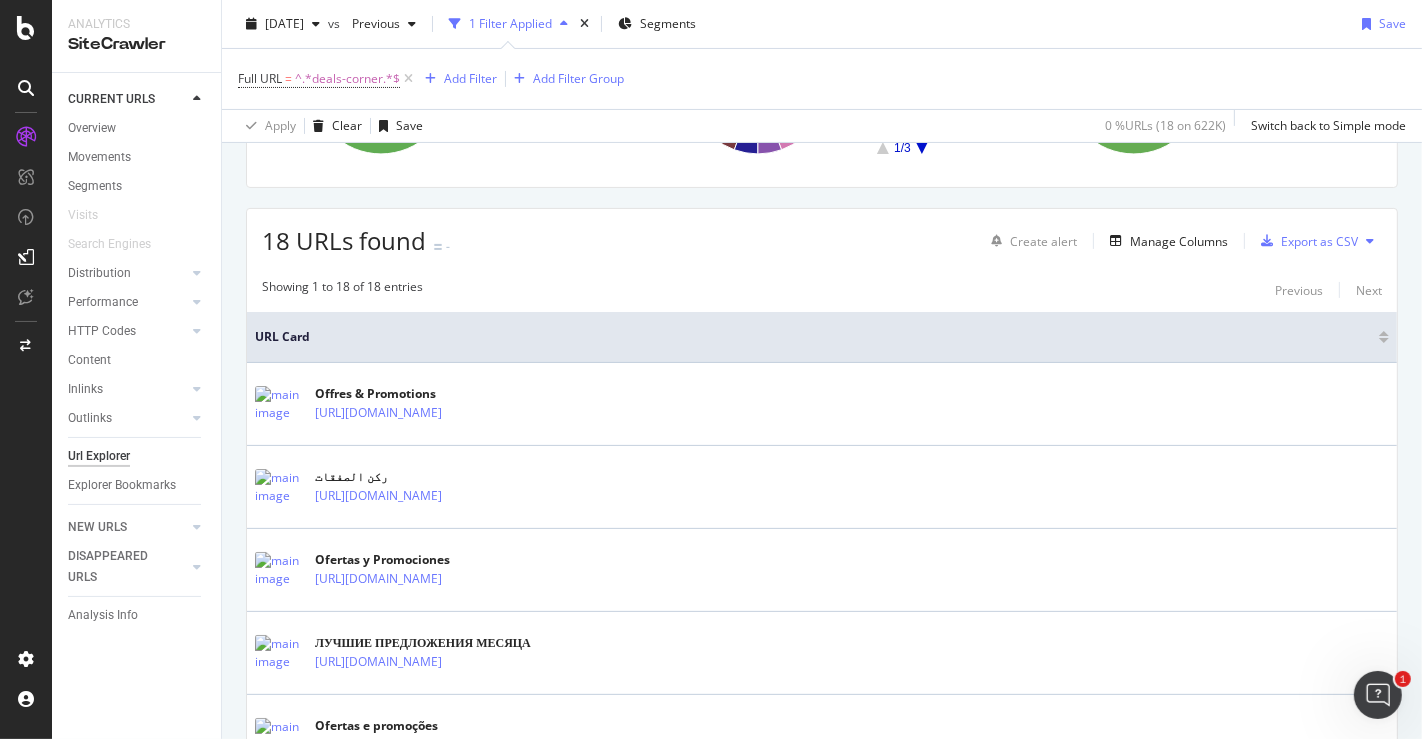 scroll, scrollTop: 295, scrollLeft: 0, axis: vertical 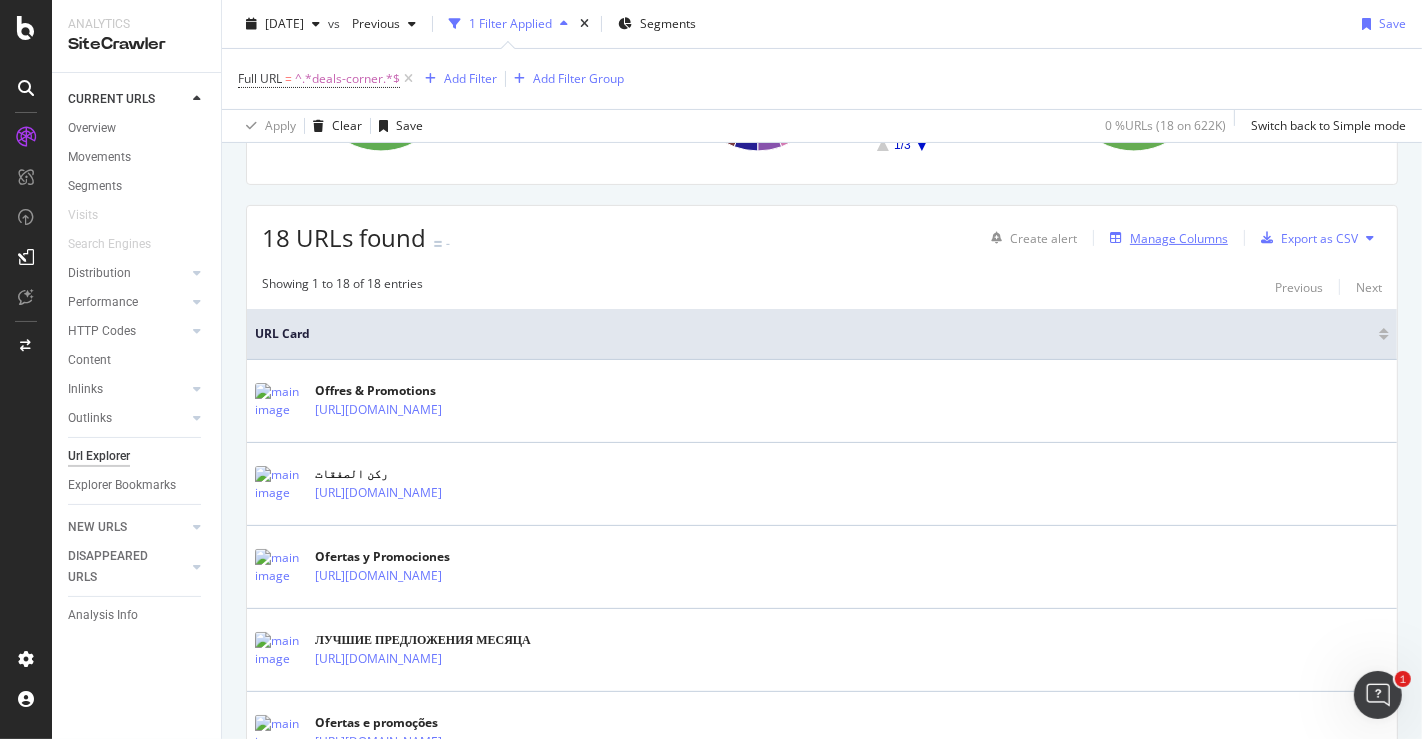 click on "Manage Columns" at bounding box center [1179, 238] 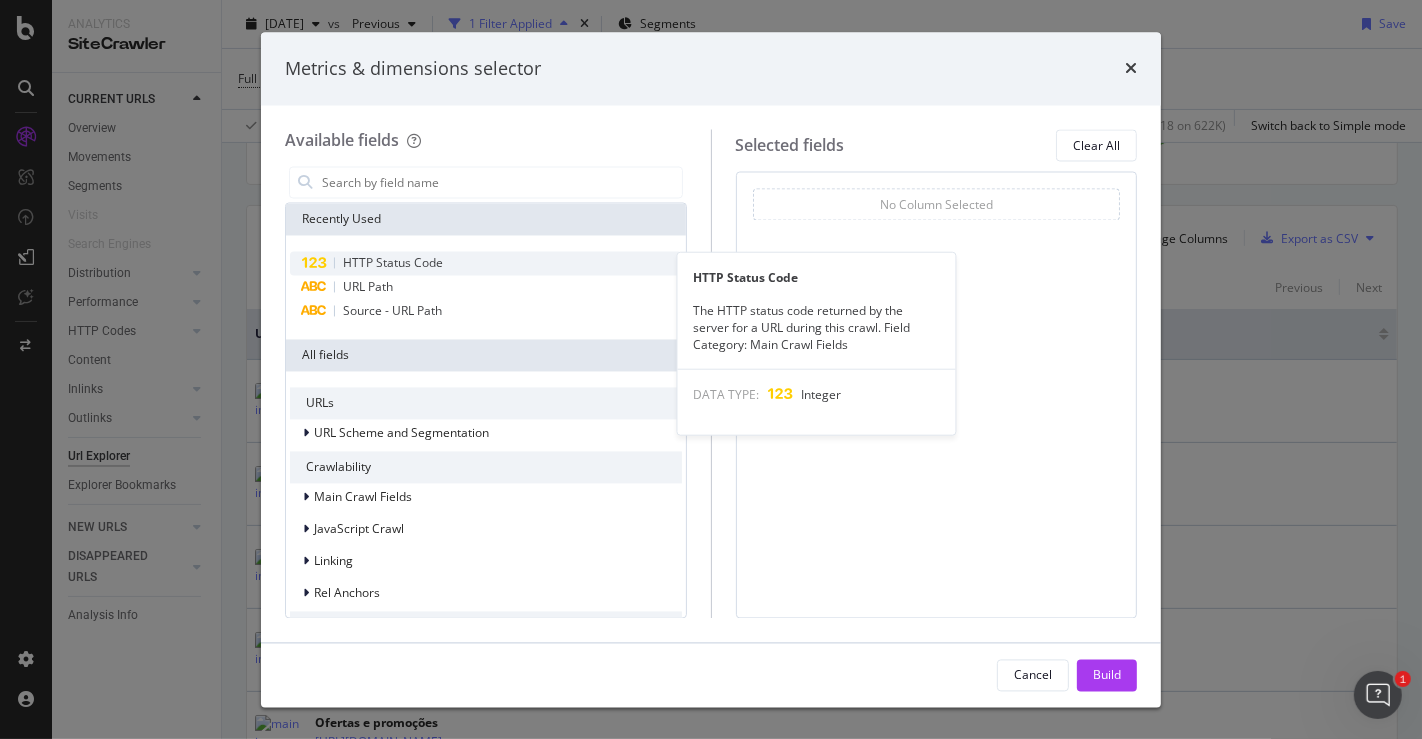 click on "HTTP Status Code" at bounding box center (486, 264) 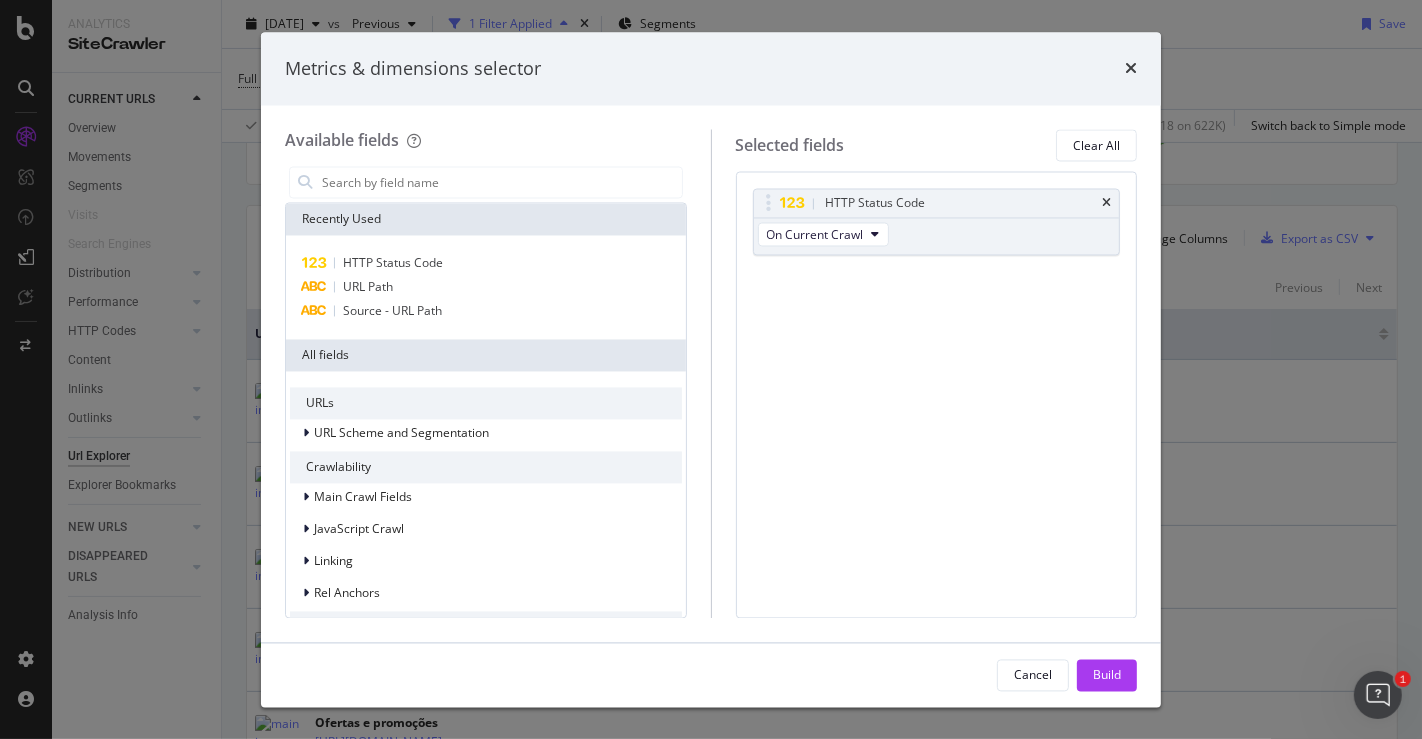 click on "Cancel Build" at bounding box center (711, 675) 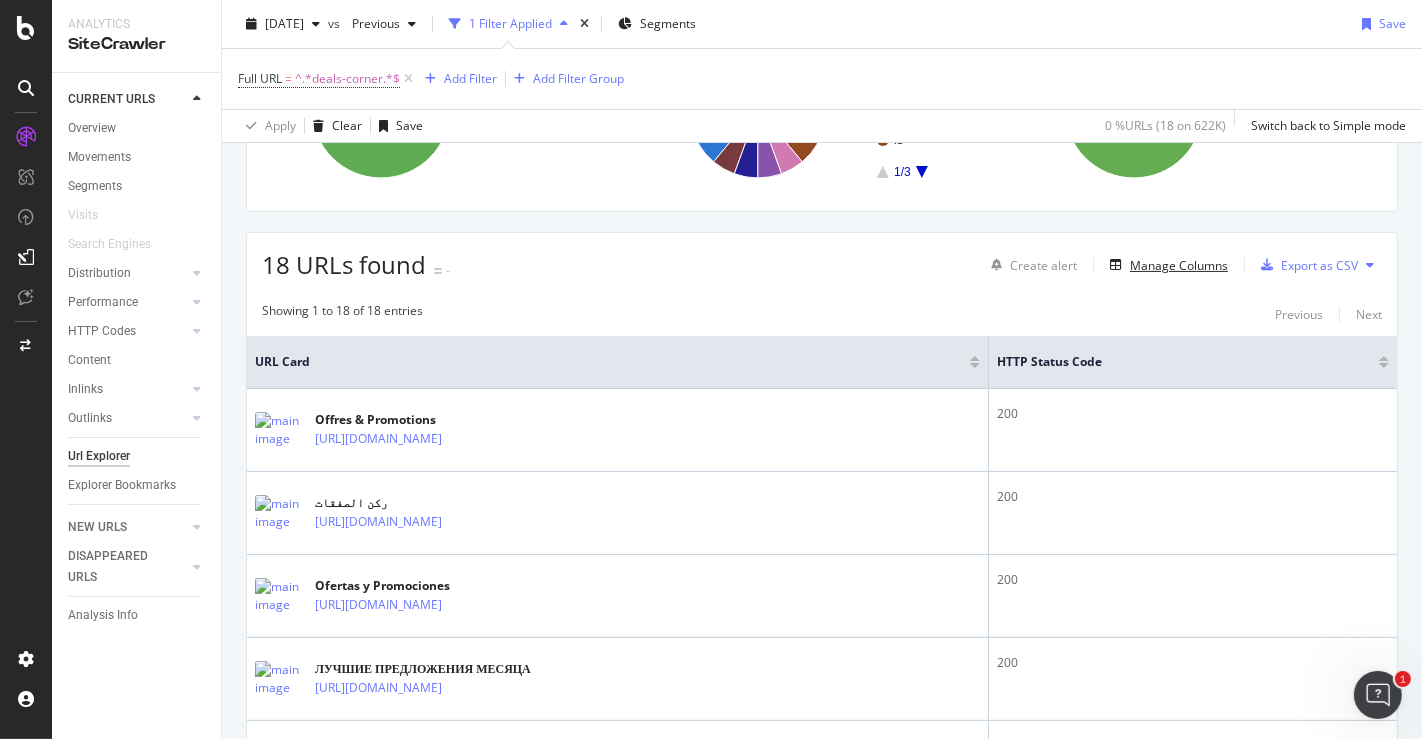scroll, scrollTop: 266, scrollLeft: 0, axis: vertical 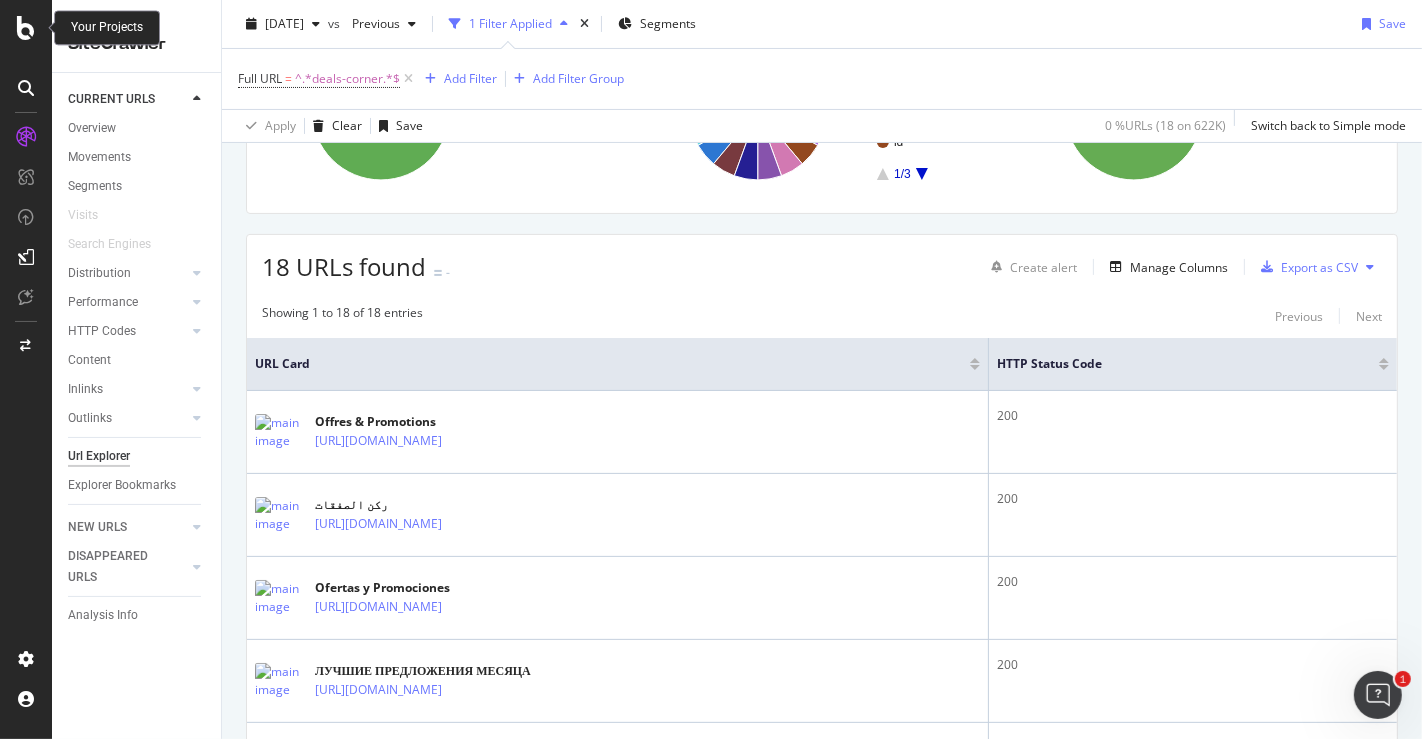 click at bounding box center (26, 28) 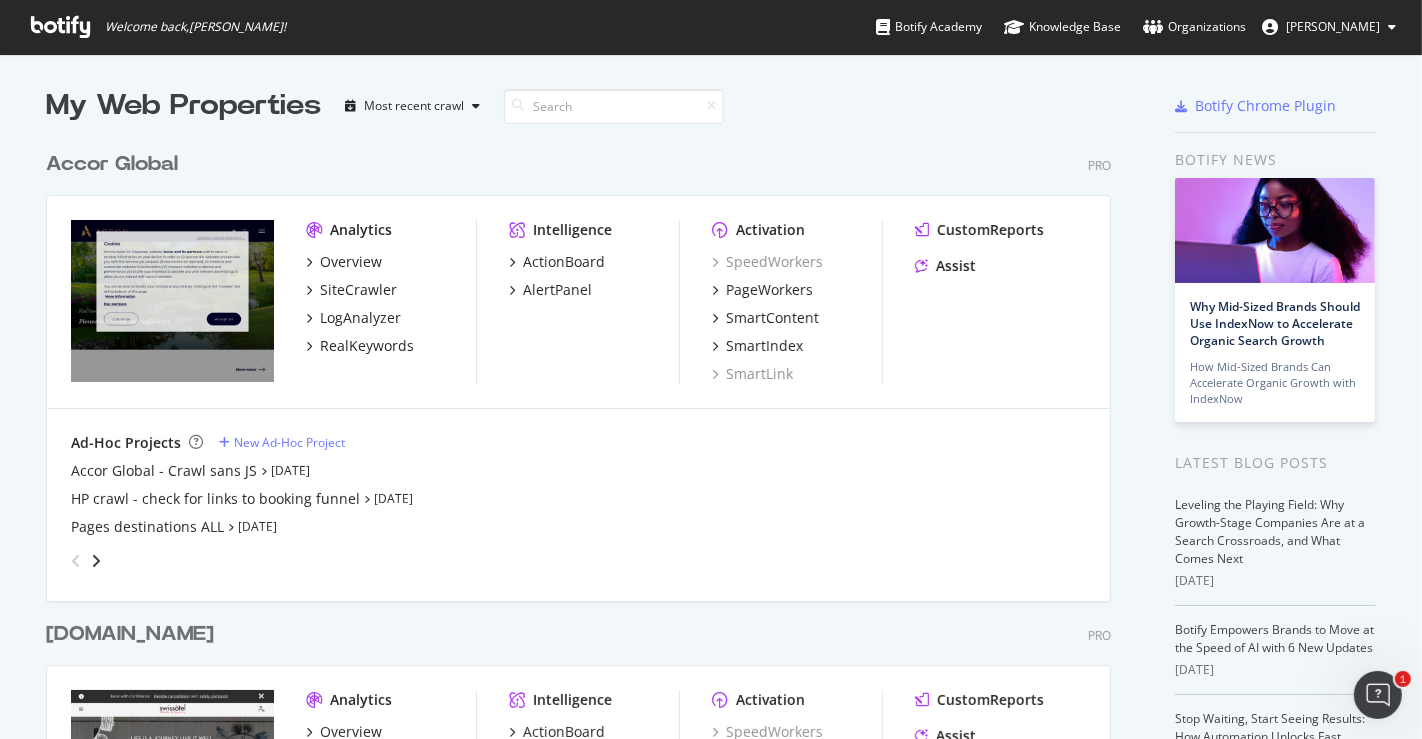 scroll, scrollTop: 17, scrollLeft: 18, axis: both 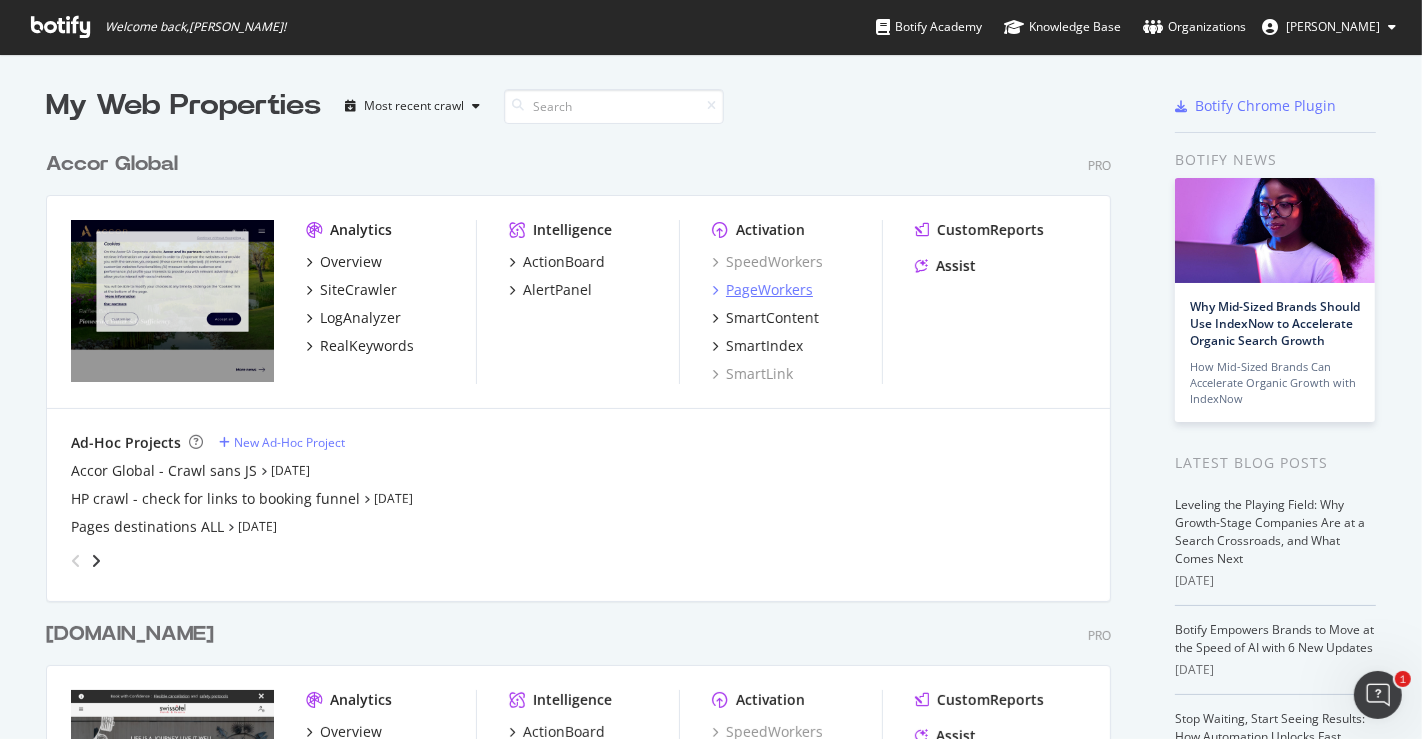 click on "PageWorkers" at bounding box center (769, 290) 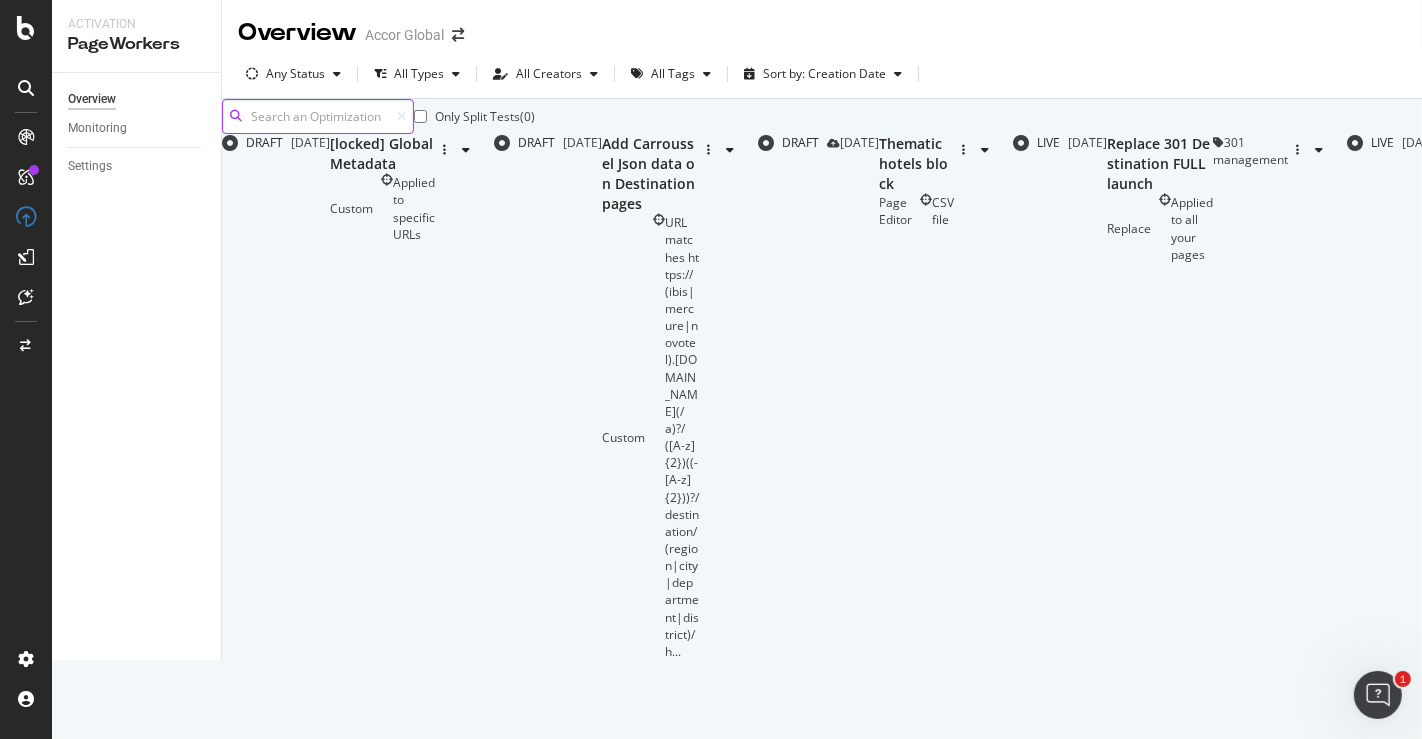 click at bounding box center [318, 116] 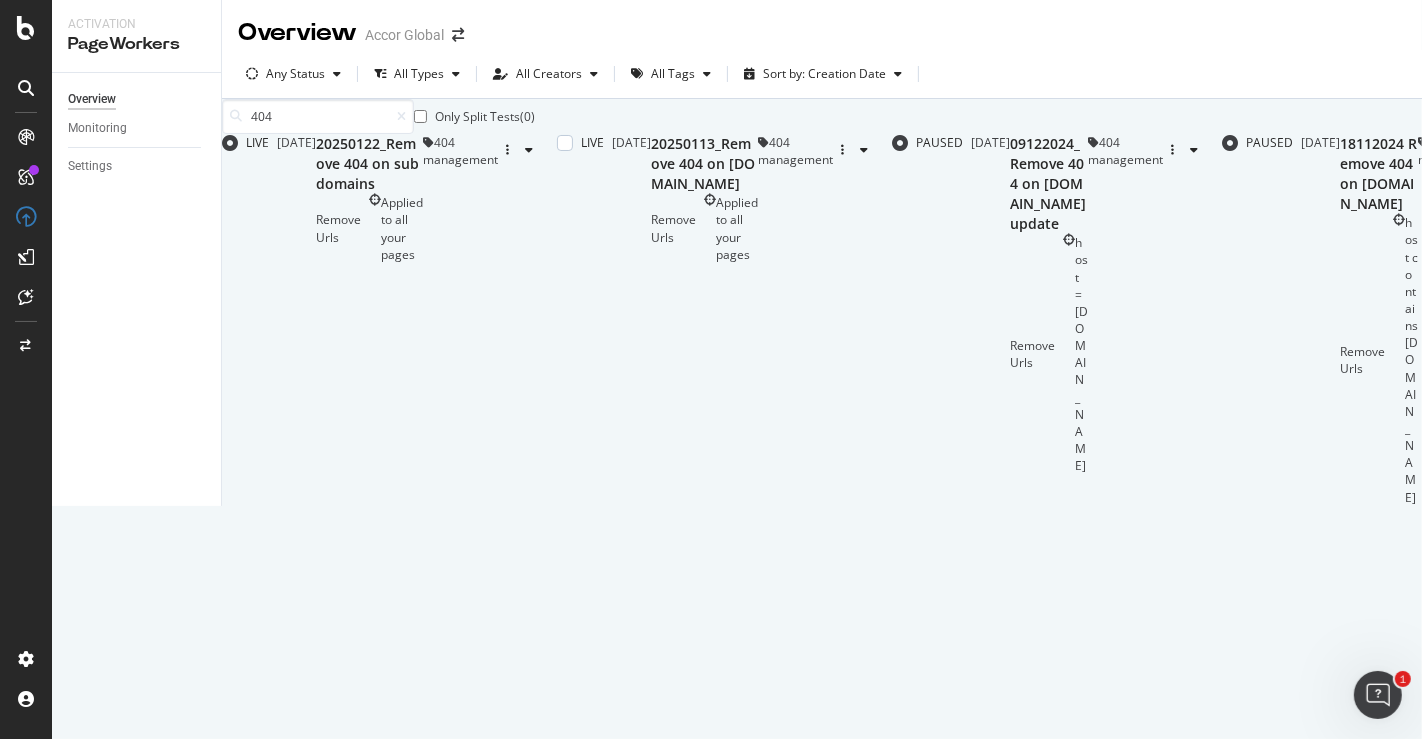 click on "Remove Urls Applied to all your pages" at bounding box center [704, 228] 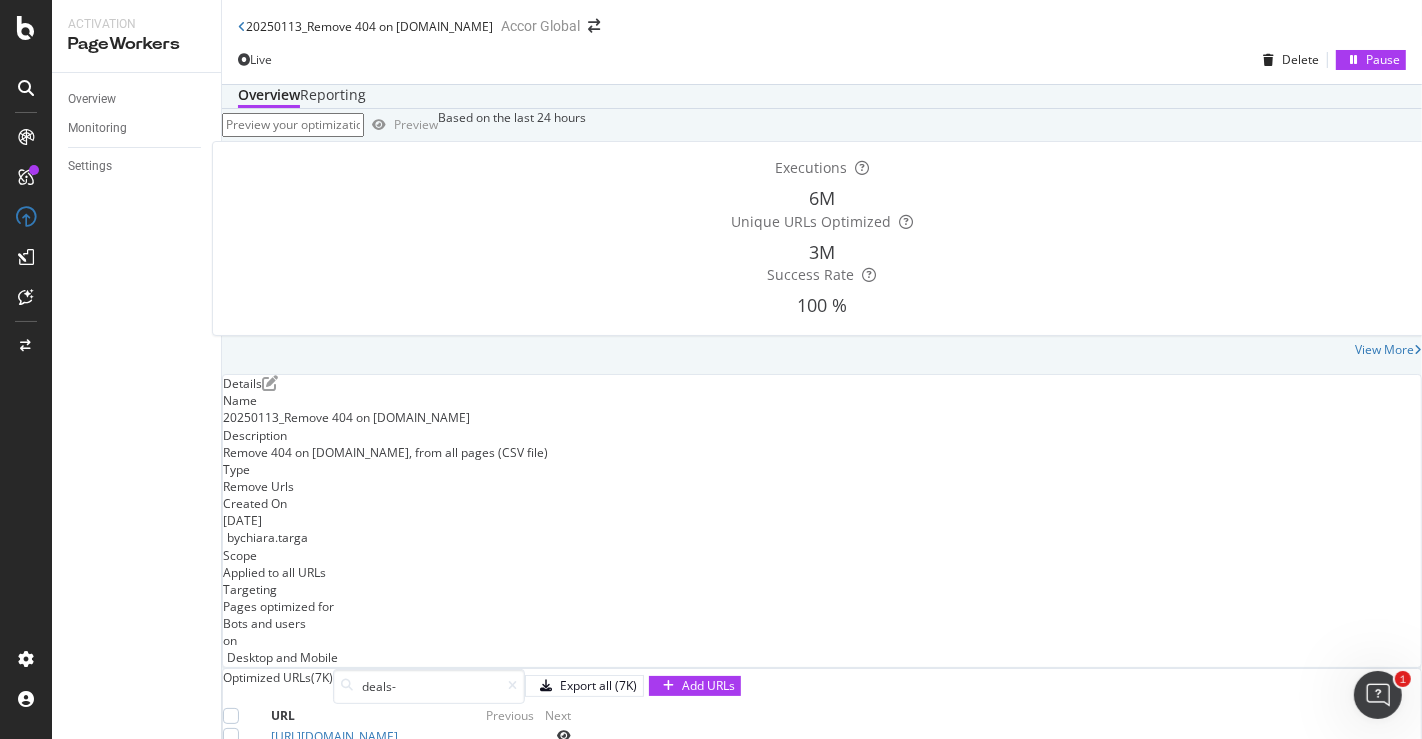 scroll, scrollTop: 468, scrollLeft: 0, axis: vertical 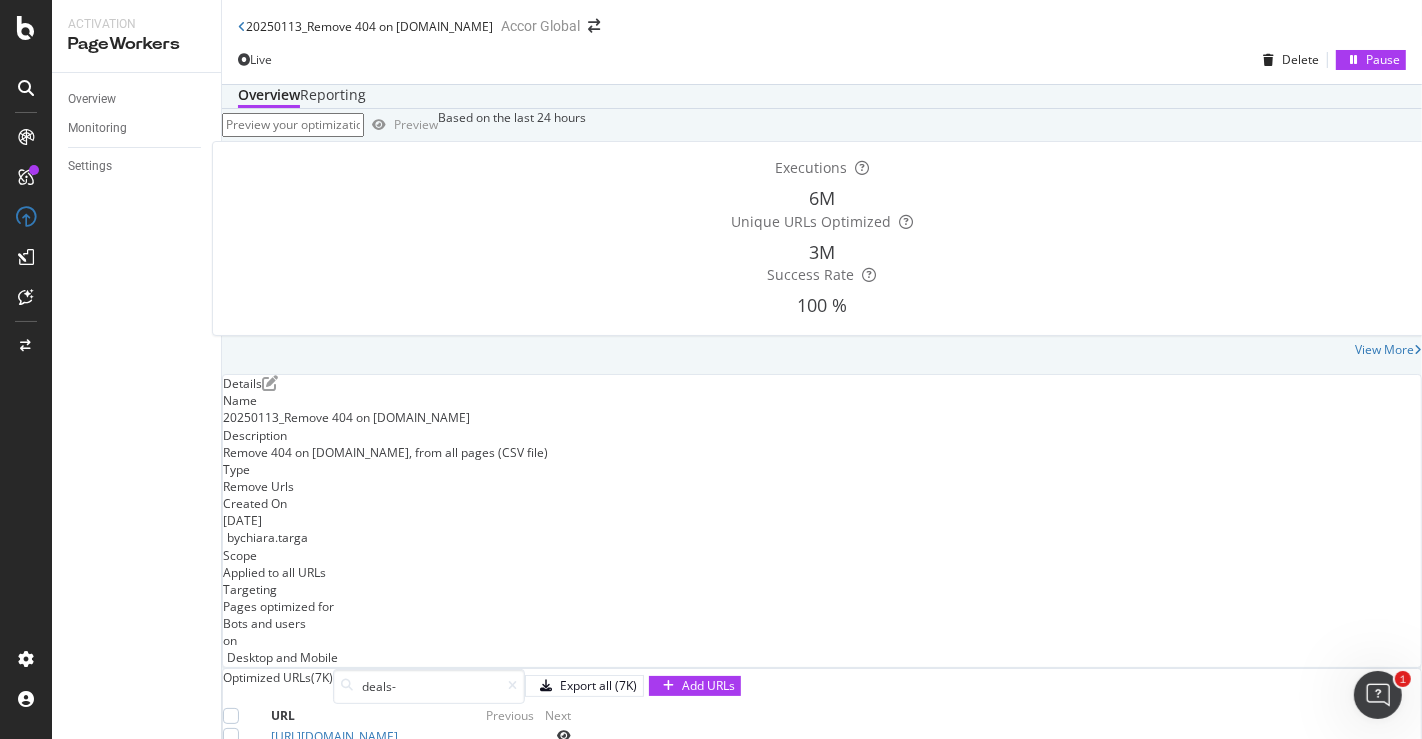 click on "20250113_Remove 404 on [DOMAIN_NAME] Accor Global" at bounding box center (822, 18) 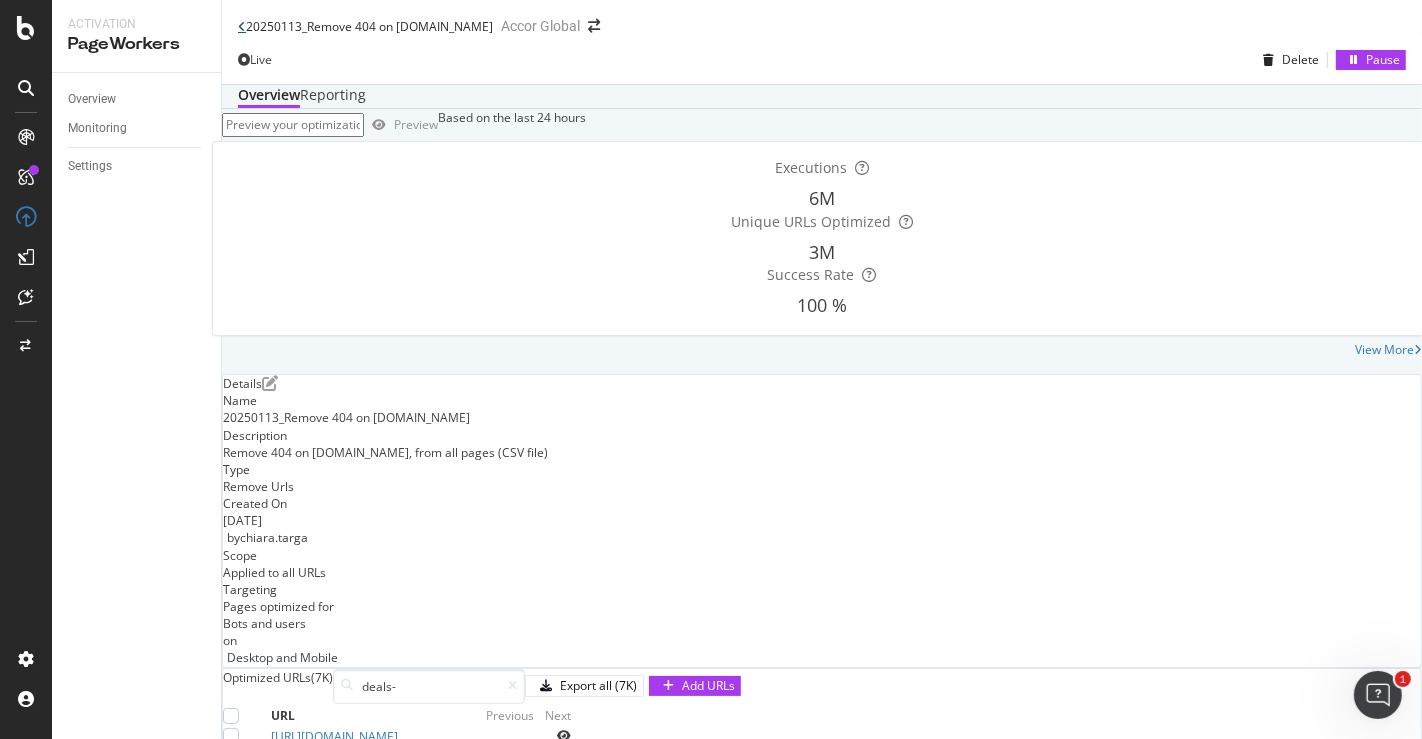click at bounding box center (242, 27) 